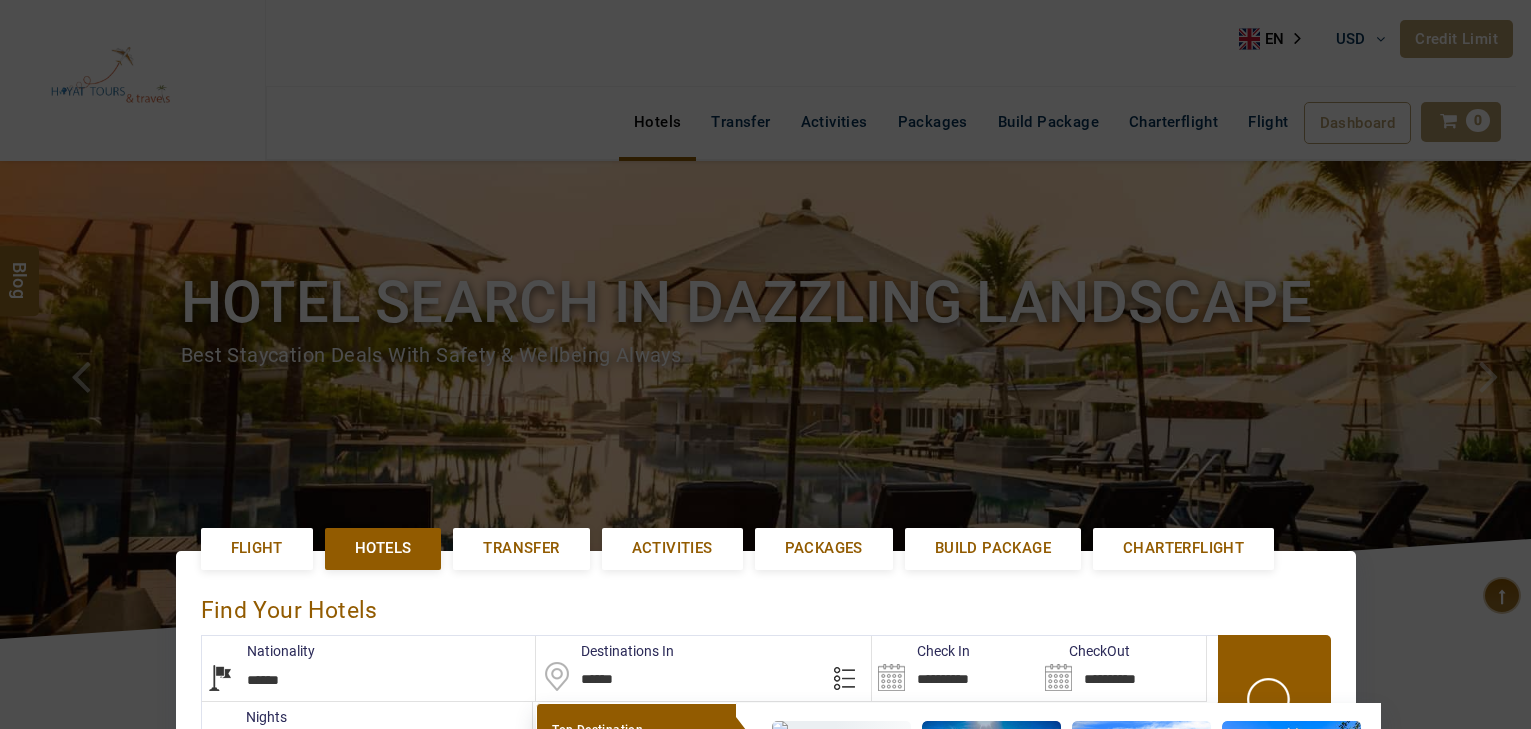 select on "******" 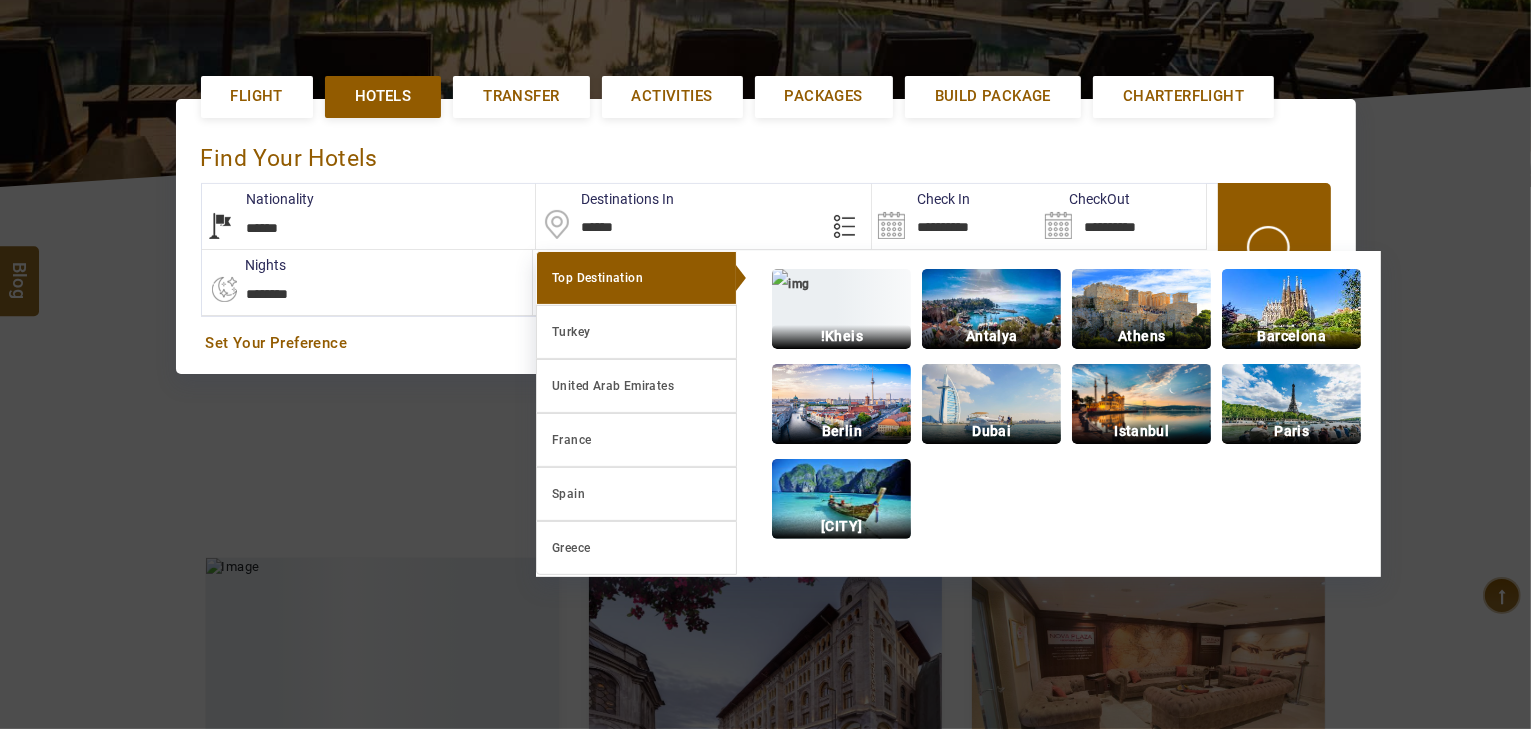 scroll, scrollTop: 460, scrollLeft: 0, axis: vertical 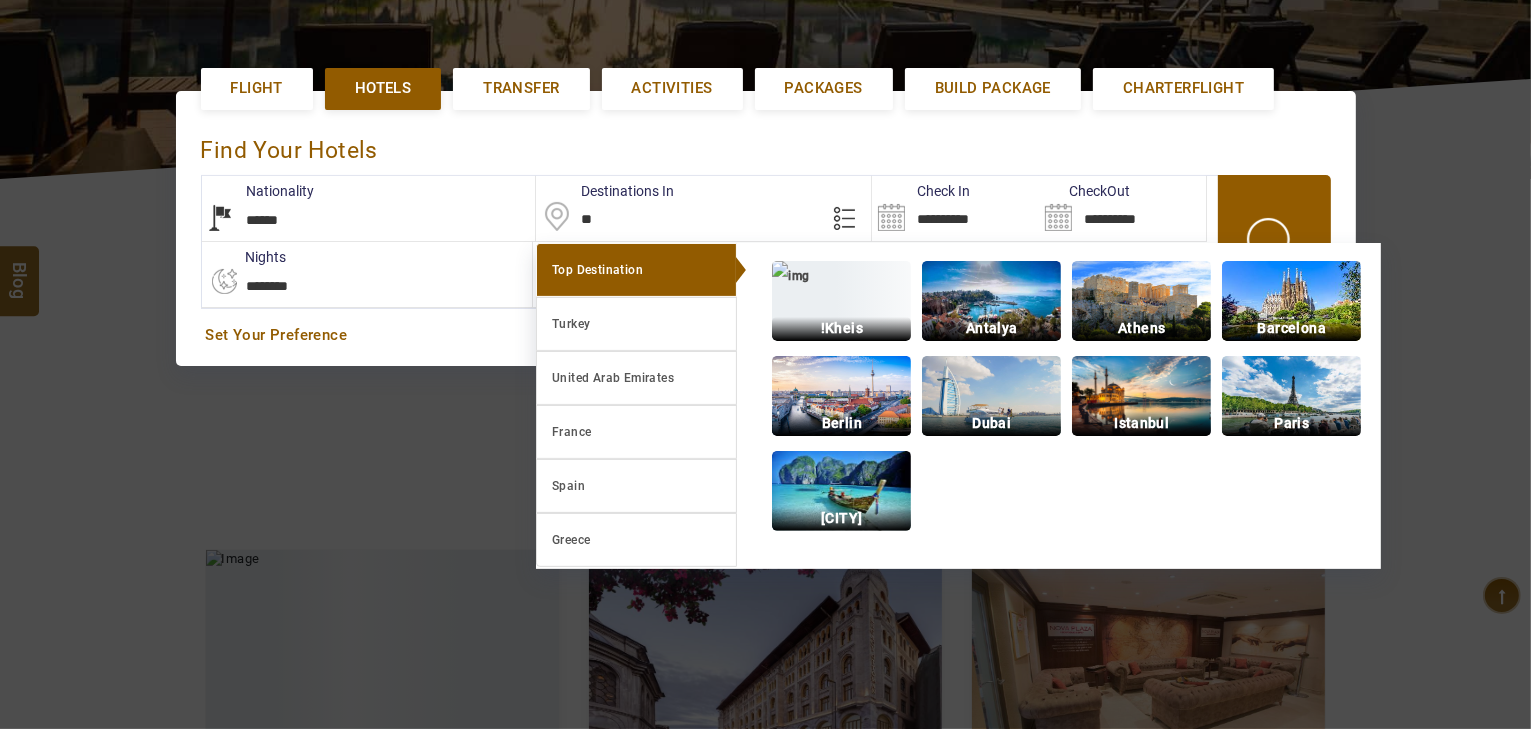 type on "*" 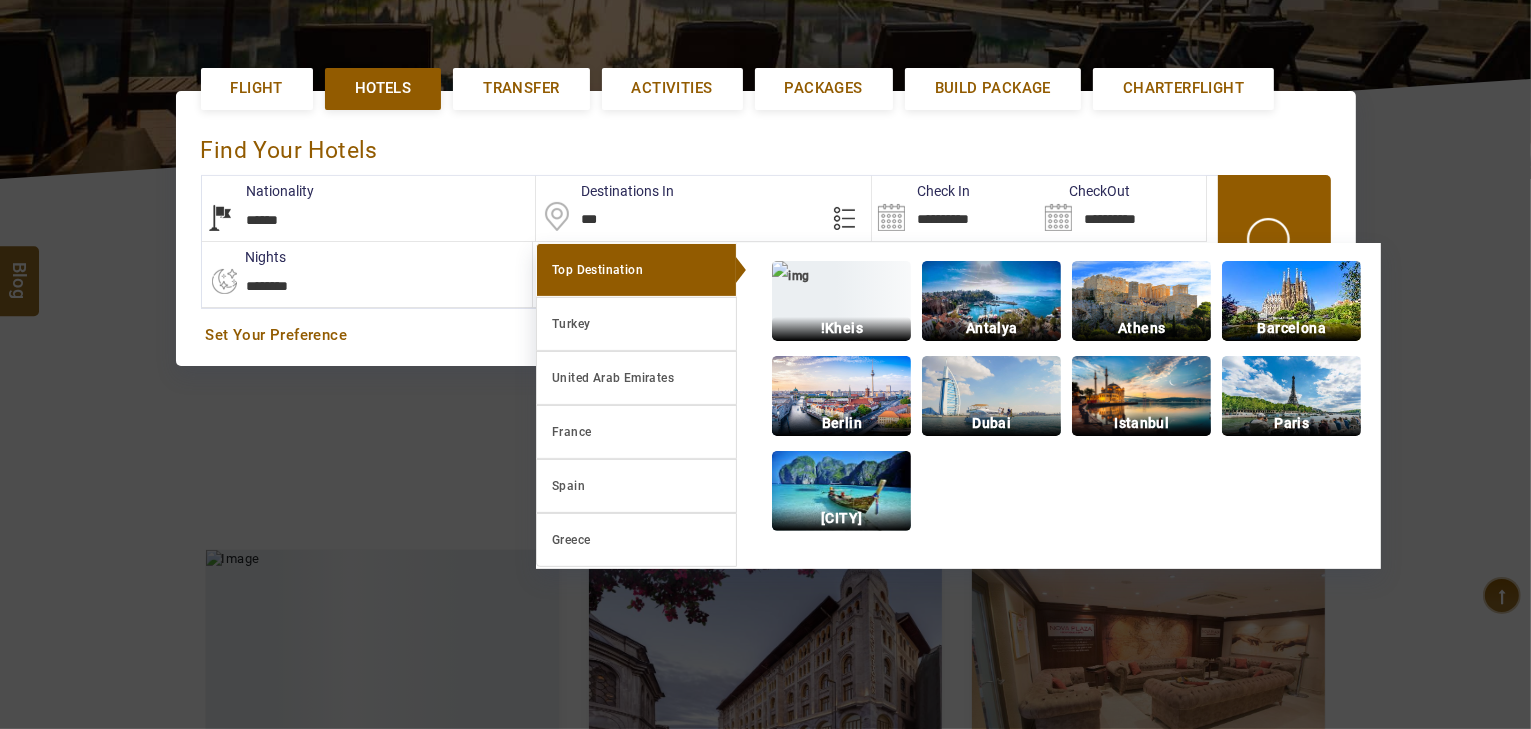 type on "****" 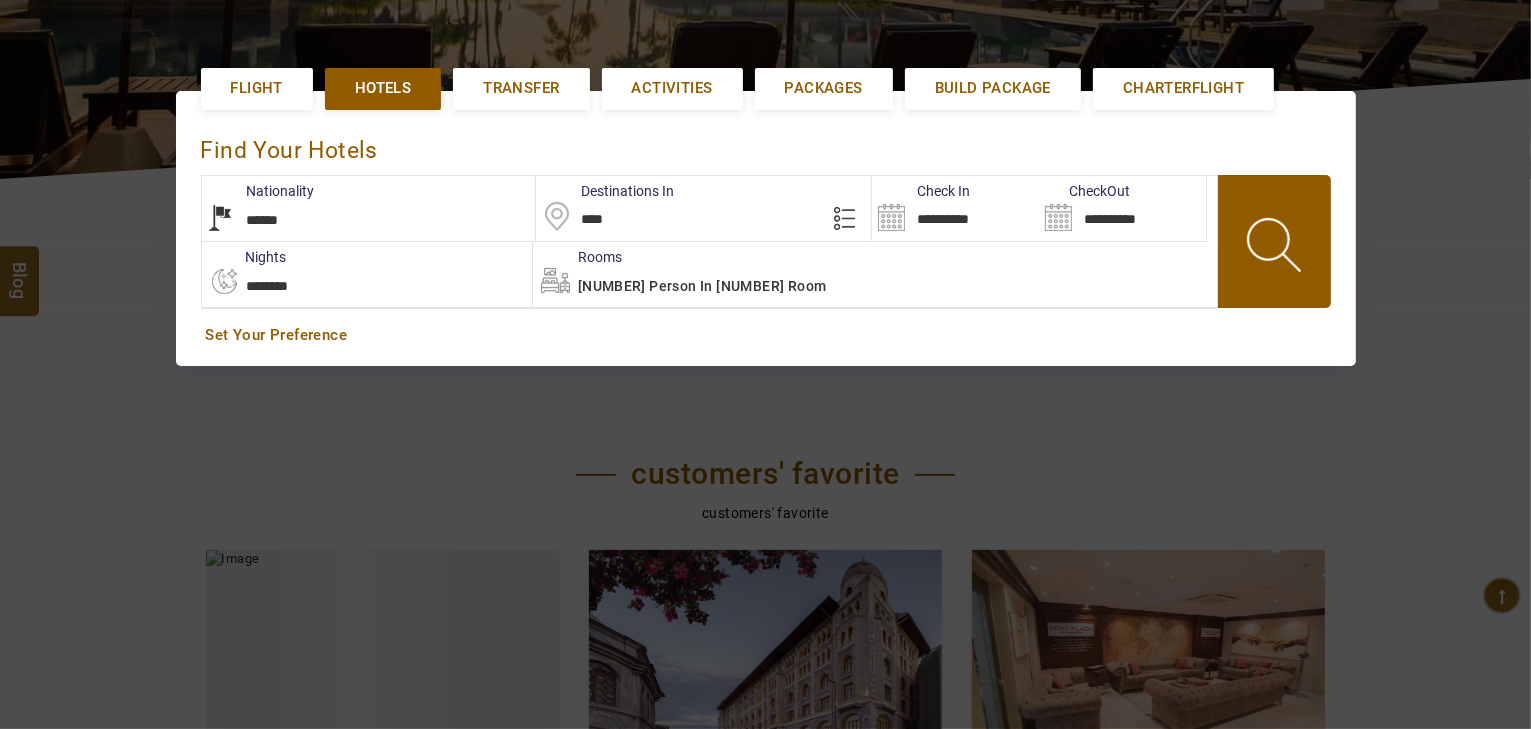type on "**********" 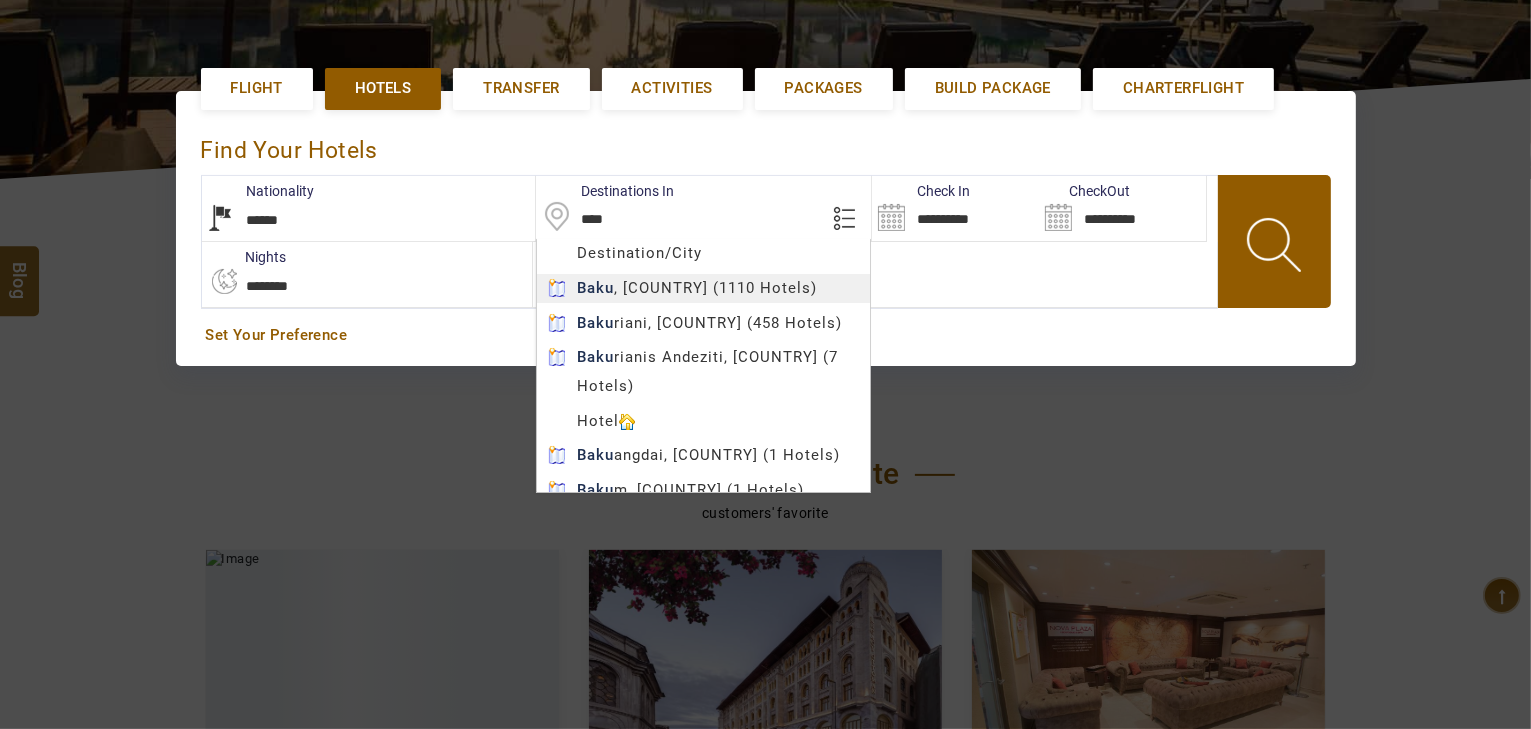 type on "****" 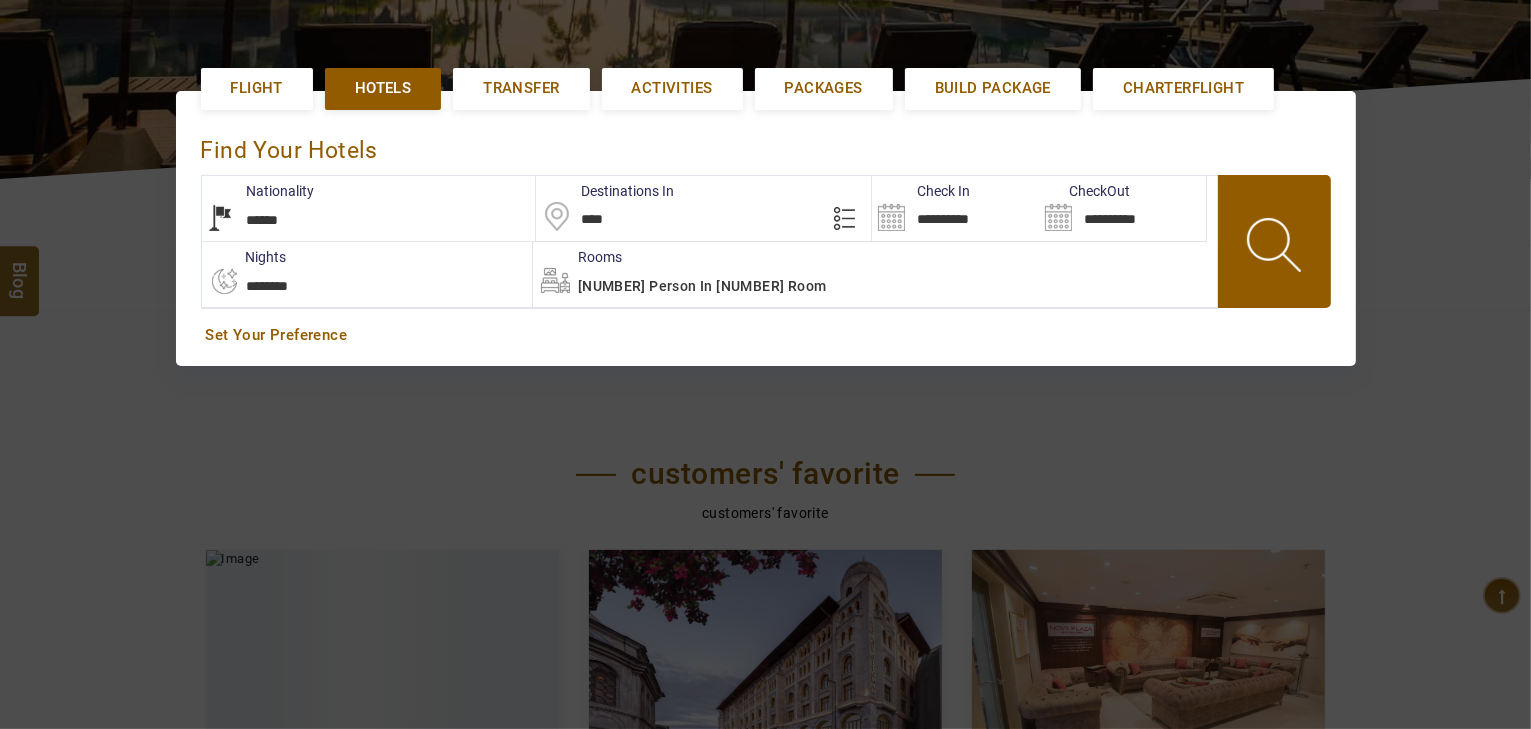 click on "HAYAYT TOURS USD AED  AED EUR  € USD  $ INR  ₹ THB  ฿ IDR  Rp BHD  BHD TRY  ₺ Credit Limit EN HE AR ES PT ZH Helpline
+971 55 344 0168 Register Now +971 55 344 0168 info@royallineholidays.com About Us What we Offer Blog Why Us Contact Hotels  Transfer Activities Packages Build Package Charterflight Flight Dashboard My Profile My Booking My Reports My Quotation Sign Out 0 Points Redeem Now To Redeem 58318 Points Future Points  1074   Points Credit Limit Credit Limit USD 30000.00 70% Complete Used USD 23872.73 Available USD 6127.27 Setting  Looks like you haven't added anything to your cart yet Countinue Shopping ***** ****** Please Wait.. Blog demo
Remember me Forgot
password? LOG IN Don't have an account?   Register Now My Booking View/ Print/Cancel Your Booking without Signing in Submit demo
In A Few Moment, You Will Be Celebrating Best Hotel options galore ! Check In   CheckOut Rooms Rooms Please Wait  Hotel search in dazzling landscape Flight Hotels  Transfer" at bounding box center [765, 937] 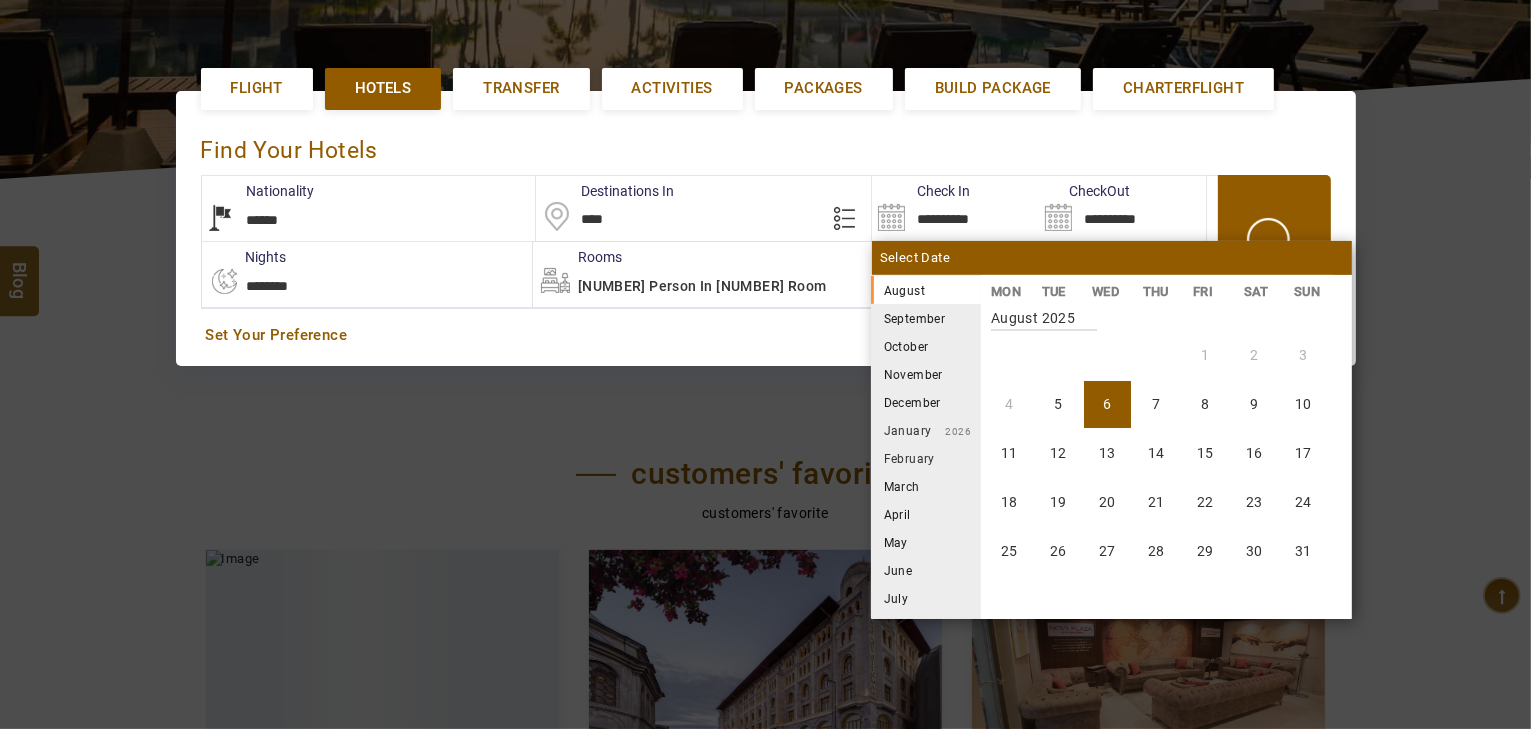 click on "August  2025" at bounding box center (926, 290) 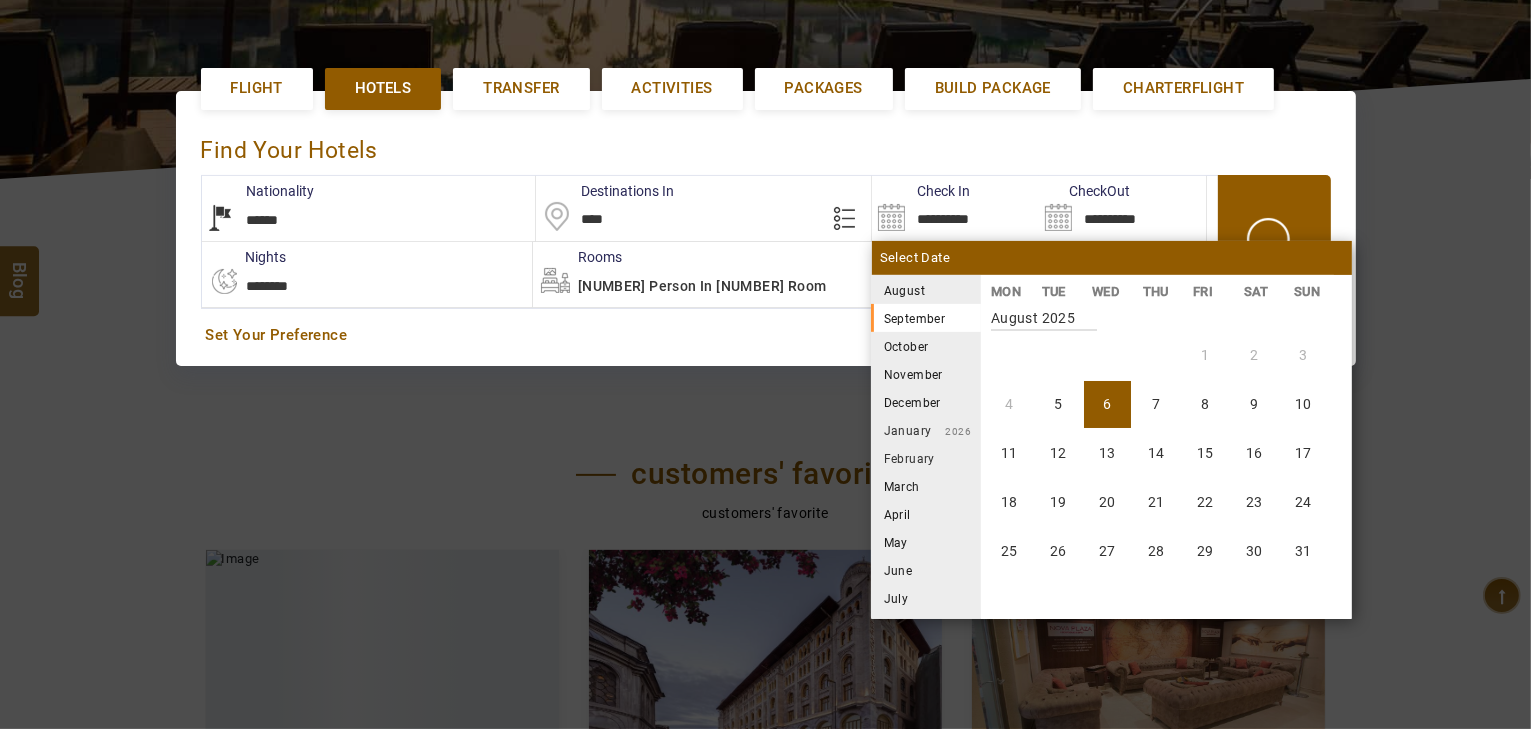 click on "August  2025" at bounding box center (926, 290) 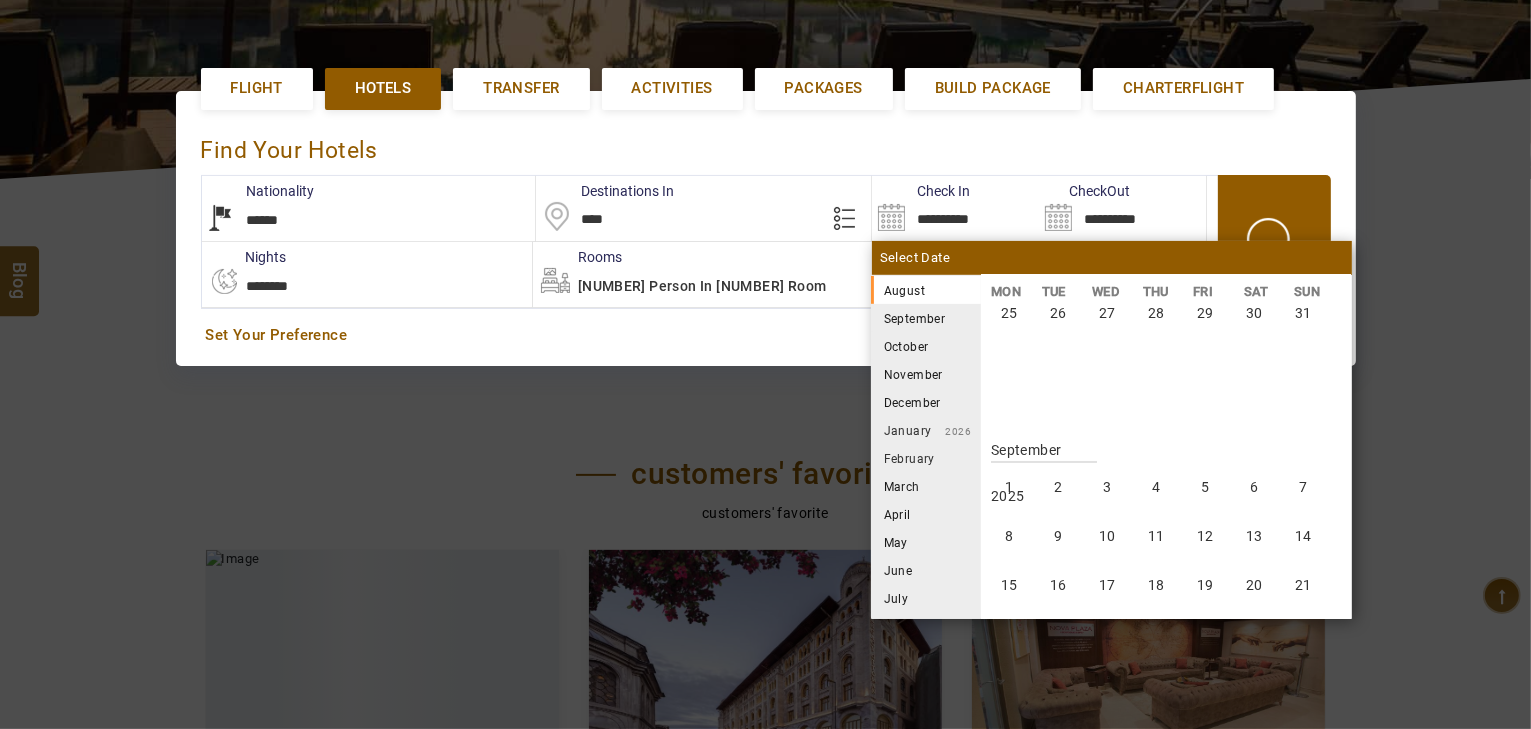 click on "August  2025" at bounding box center (926, 290) 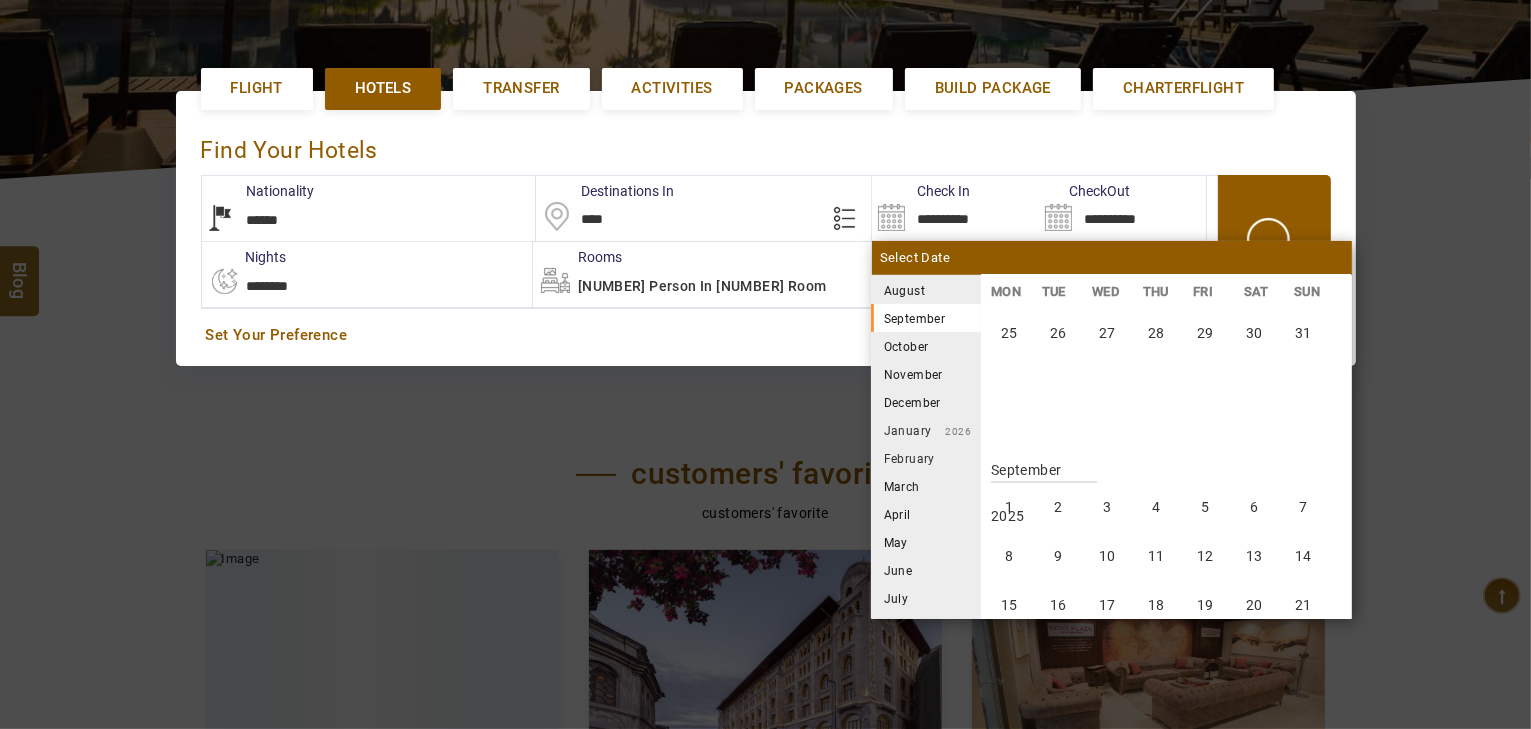 click on "August  2025" at bounding box center [926, 290] 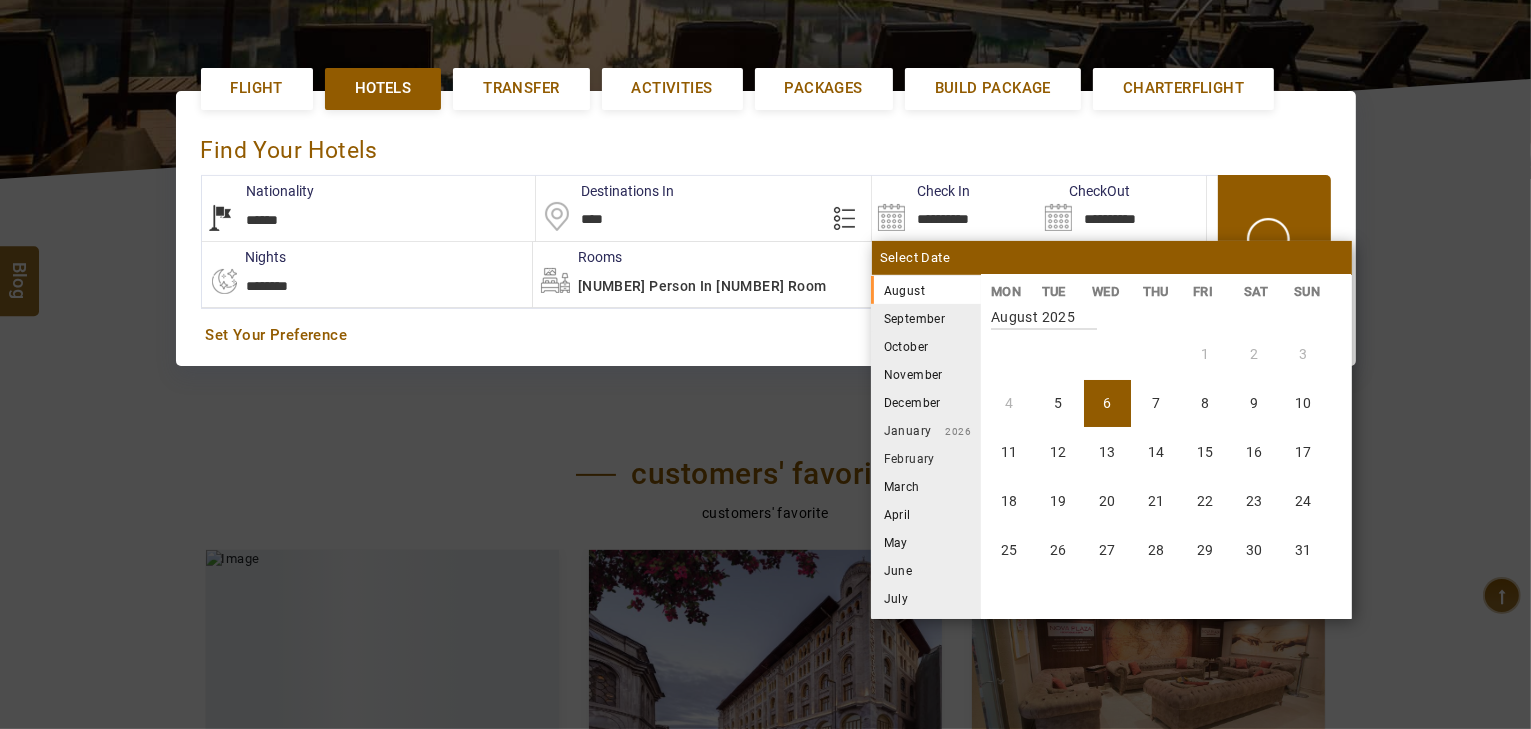 scroll, scrollTop: 0, scrollLeft: 0, axis: both 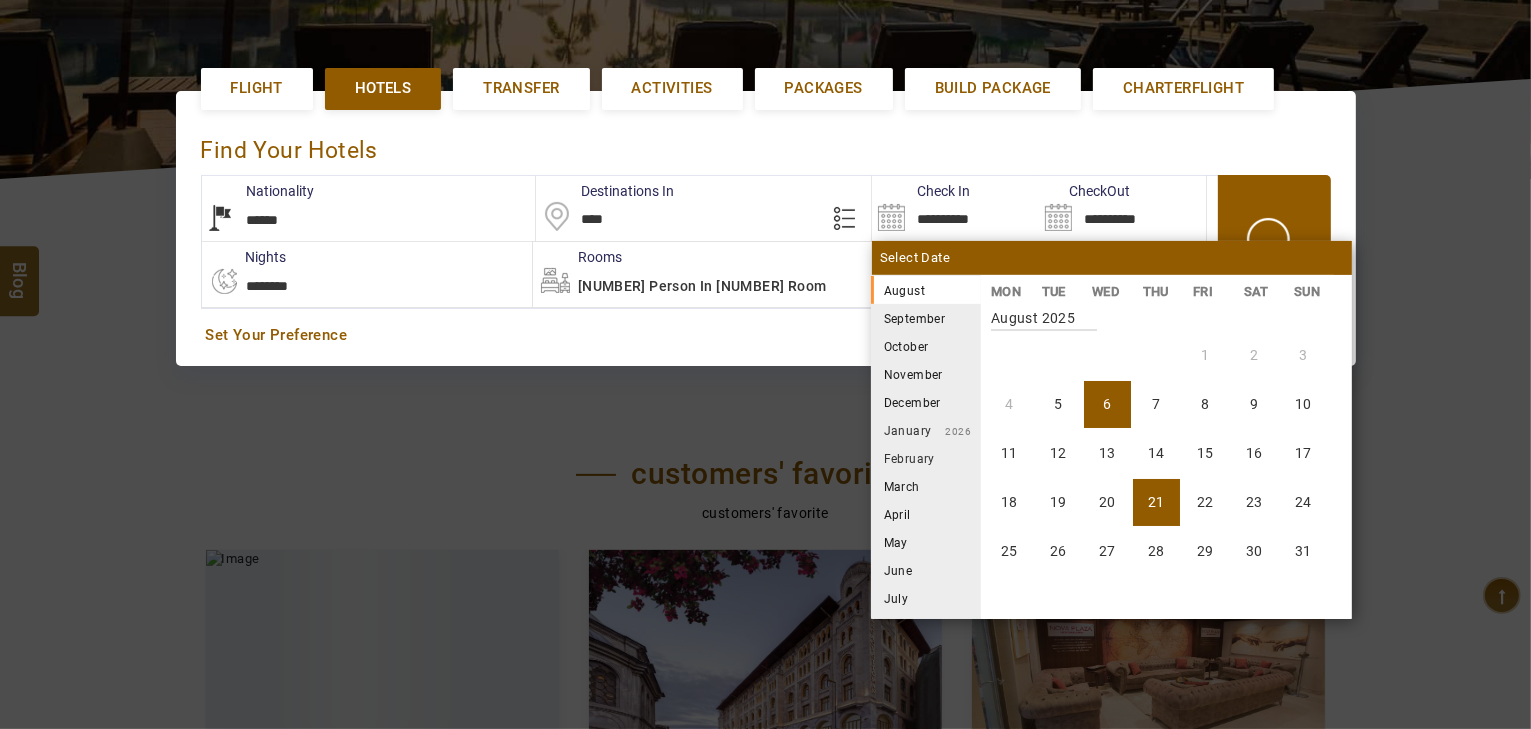 click on "21" at bounding box center (1156, 502) 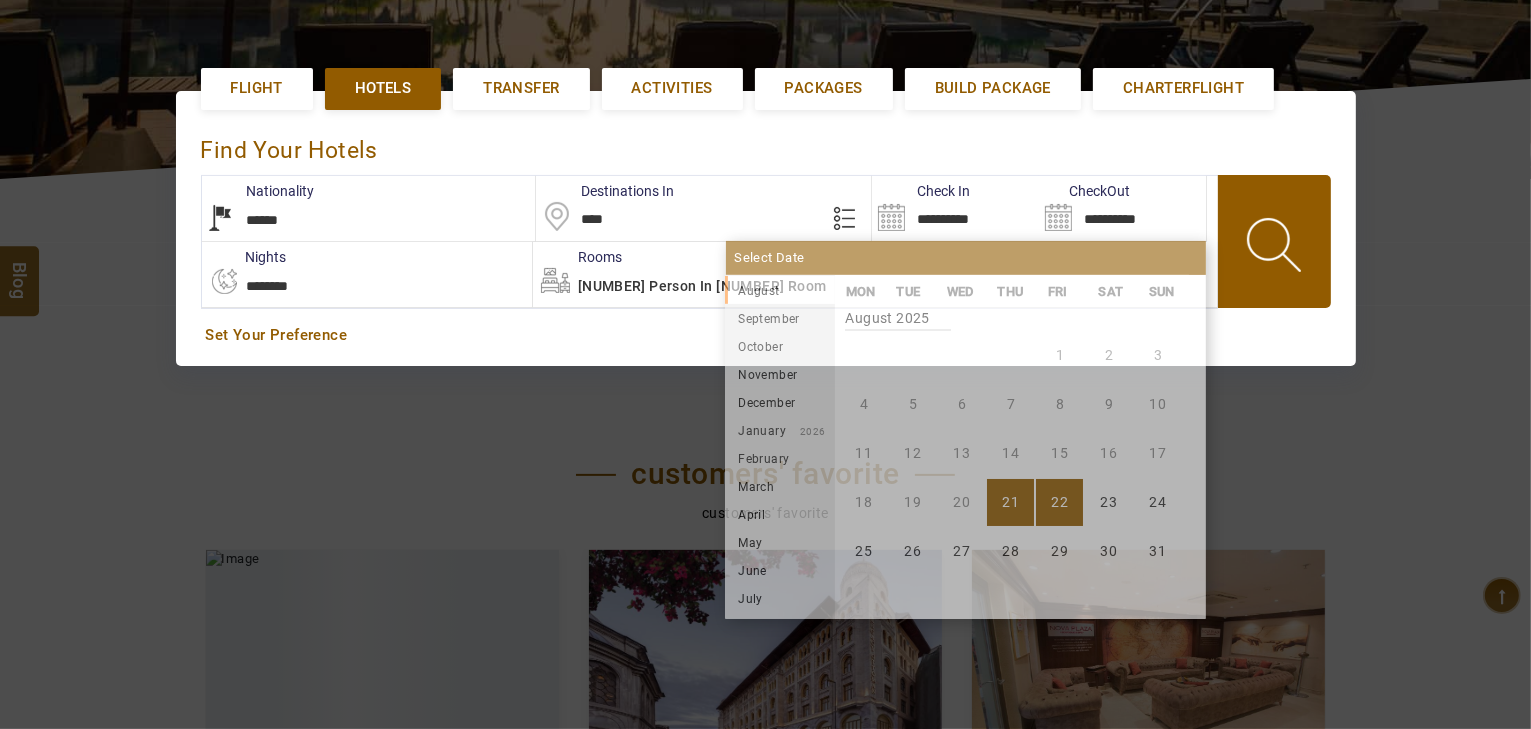 drag, startPoint x: 412, startPoint y: 284, endPoint x: 394, endPoint y: 288, distance: 18.439089 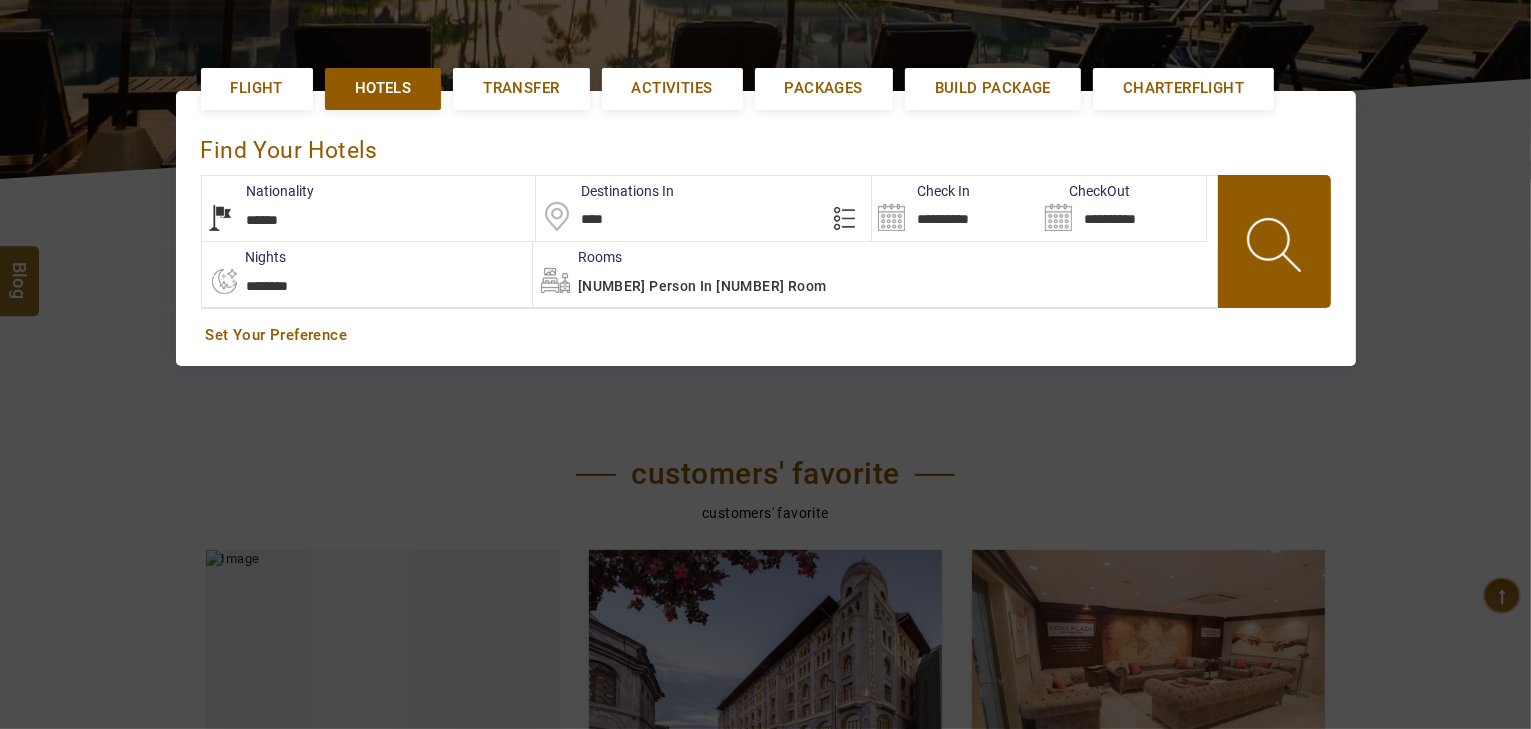 select on "*" 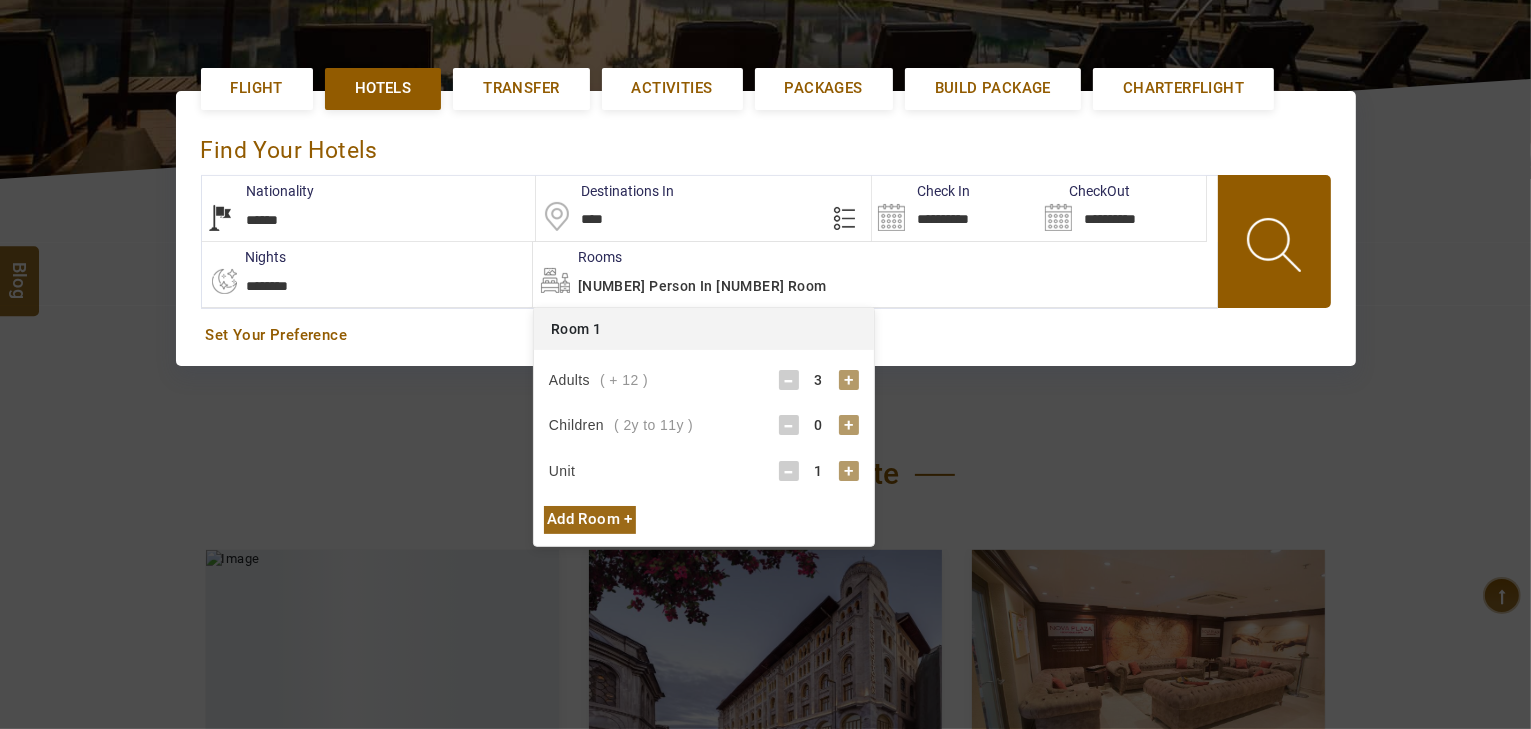 click on "-" at bounding box center (789, 380) 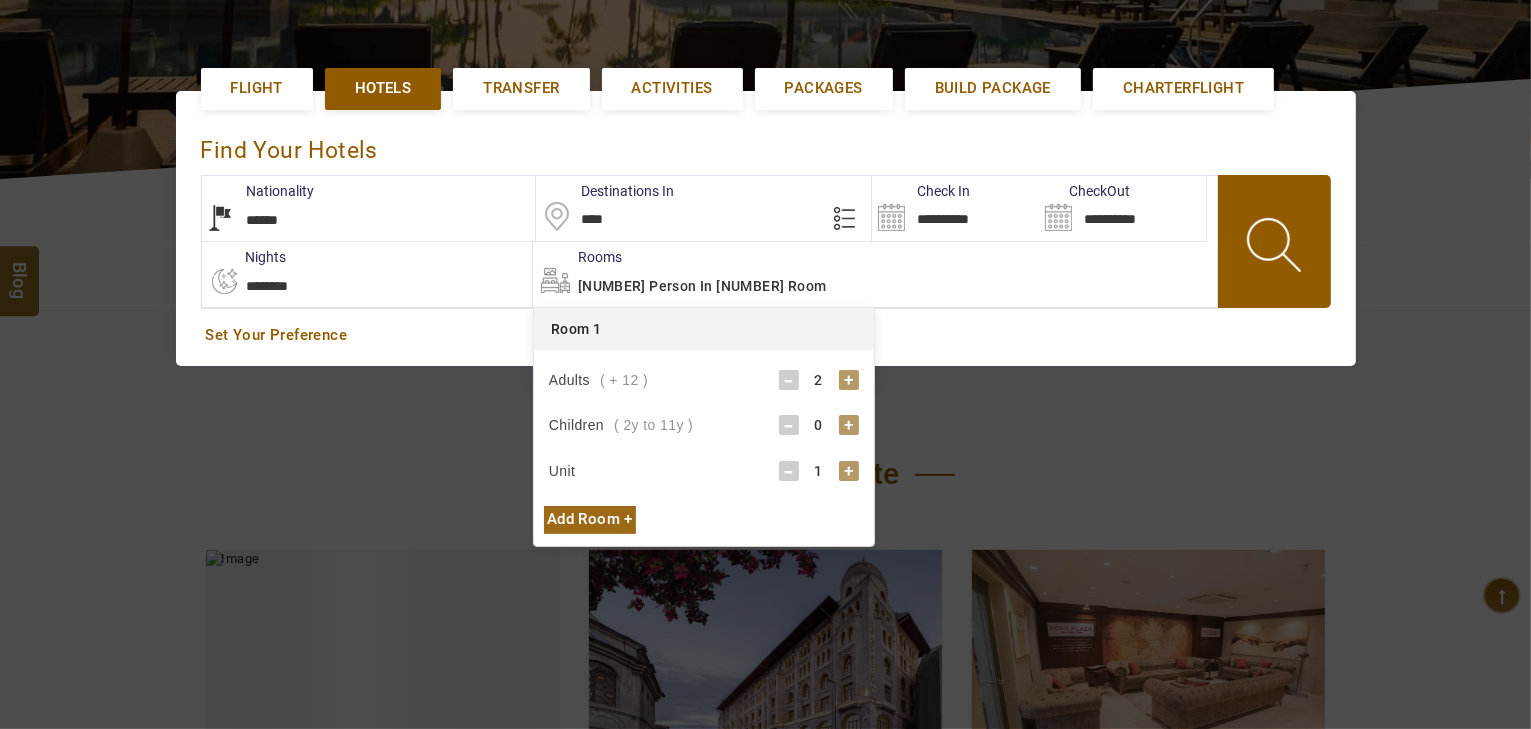 click on "**********" at bounding box center (955, 208) 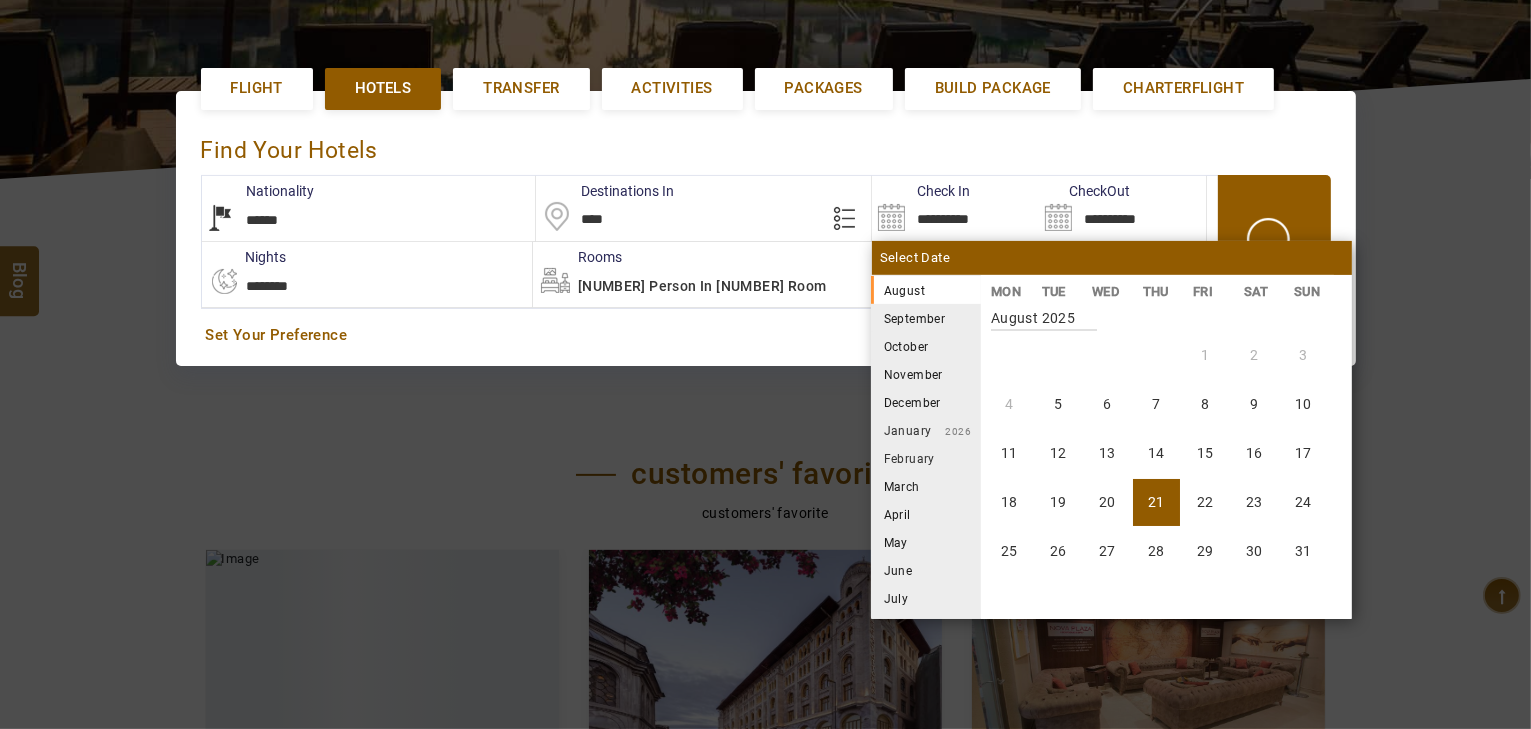 click on "**********" at bounding box center [367, 274] 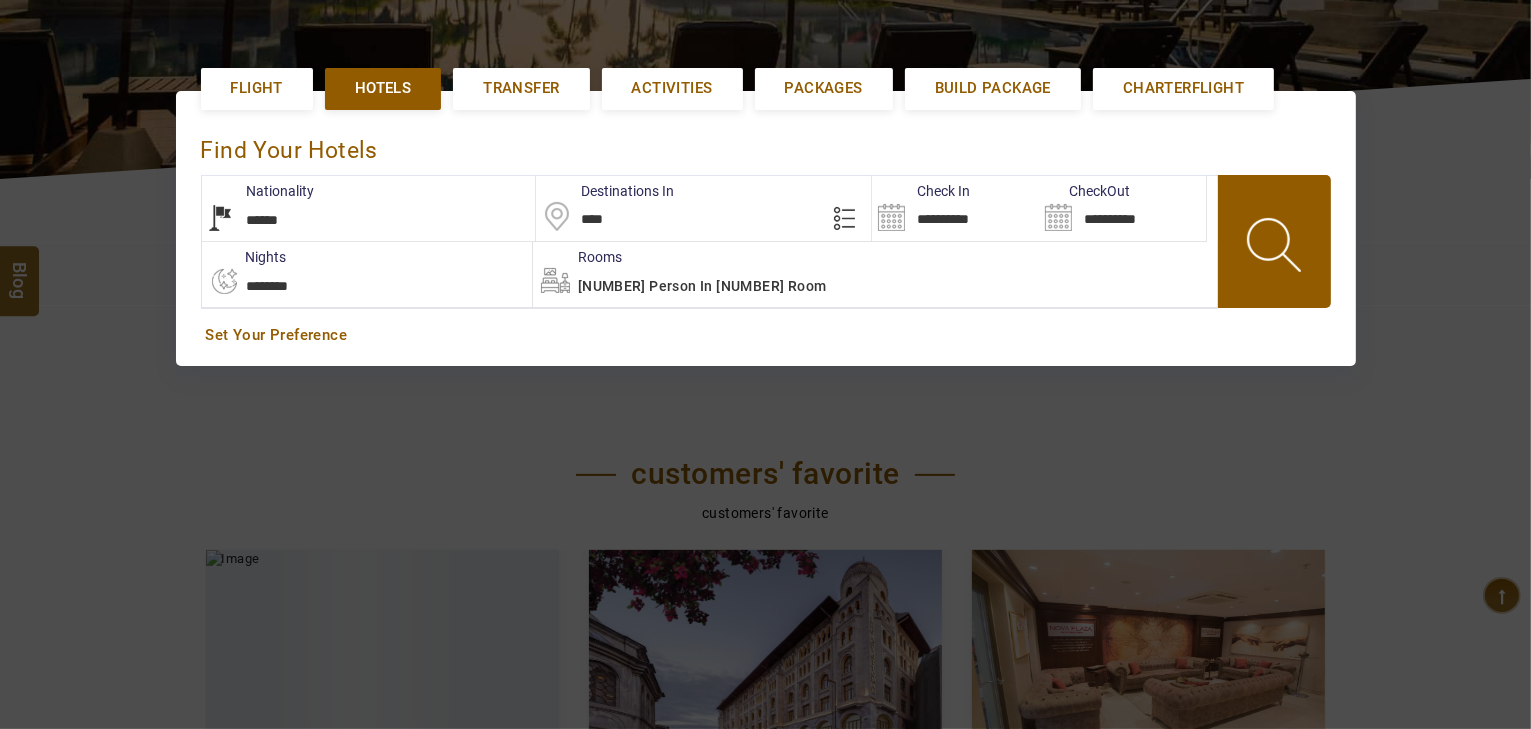 click on "2 Person in    1 Room" at bounding box center [875, 274] 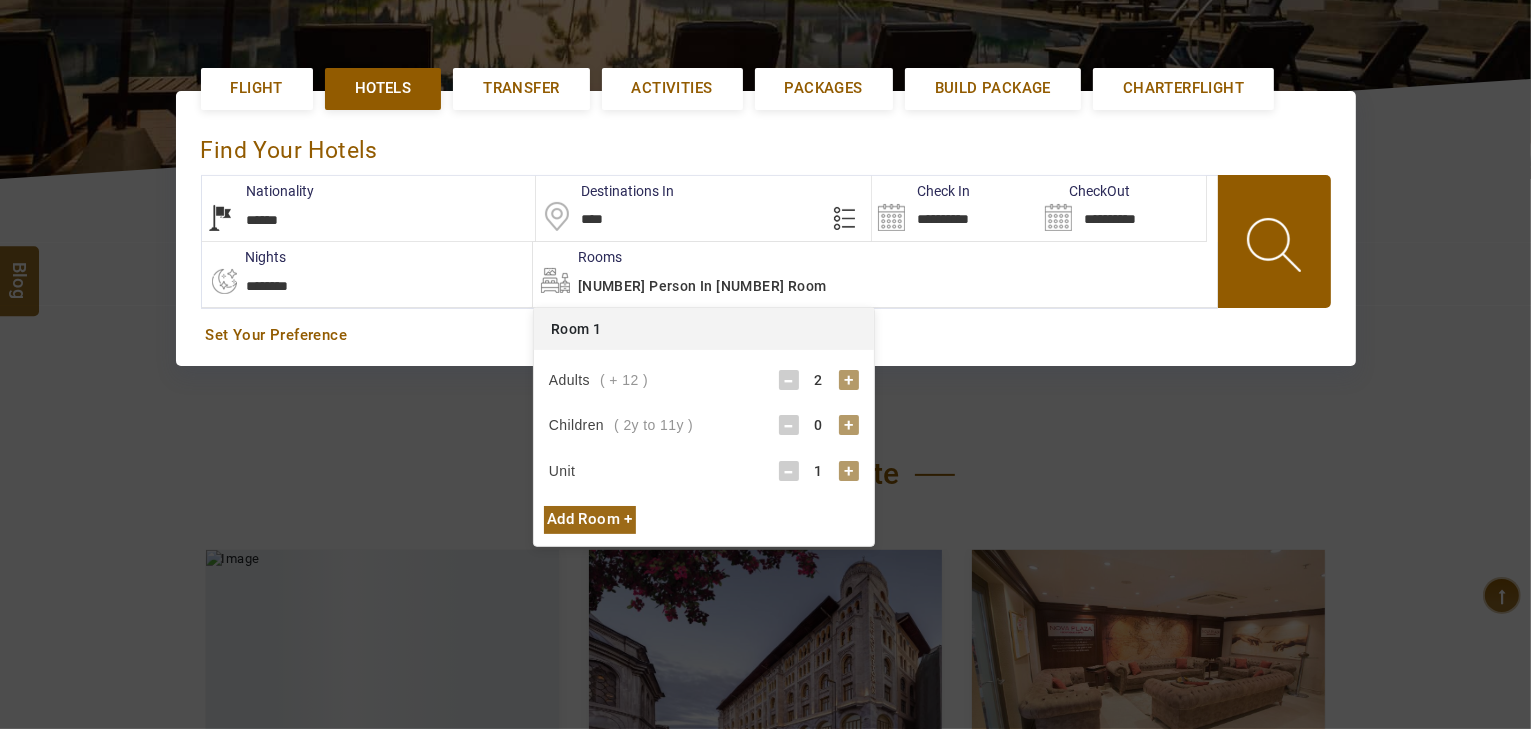 click on "**********" at bounding box center [367, 274] 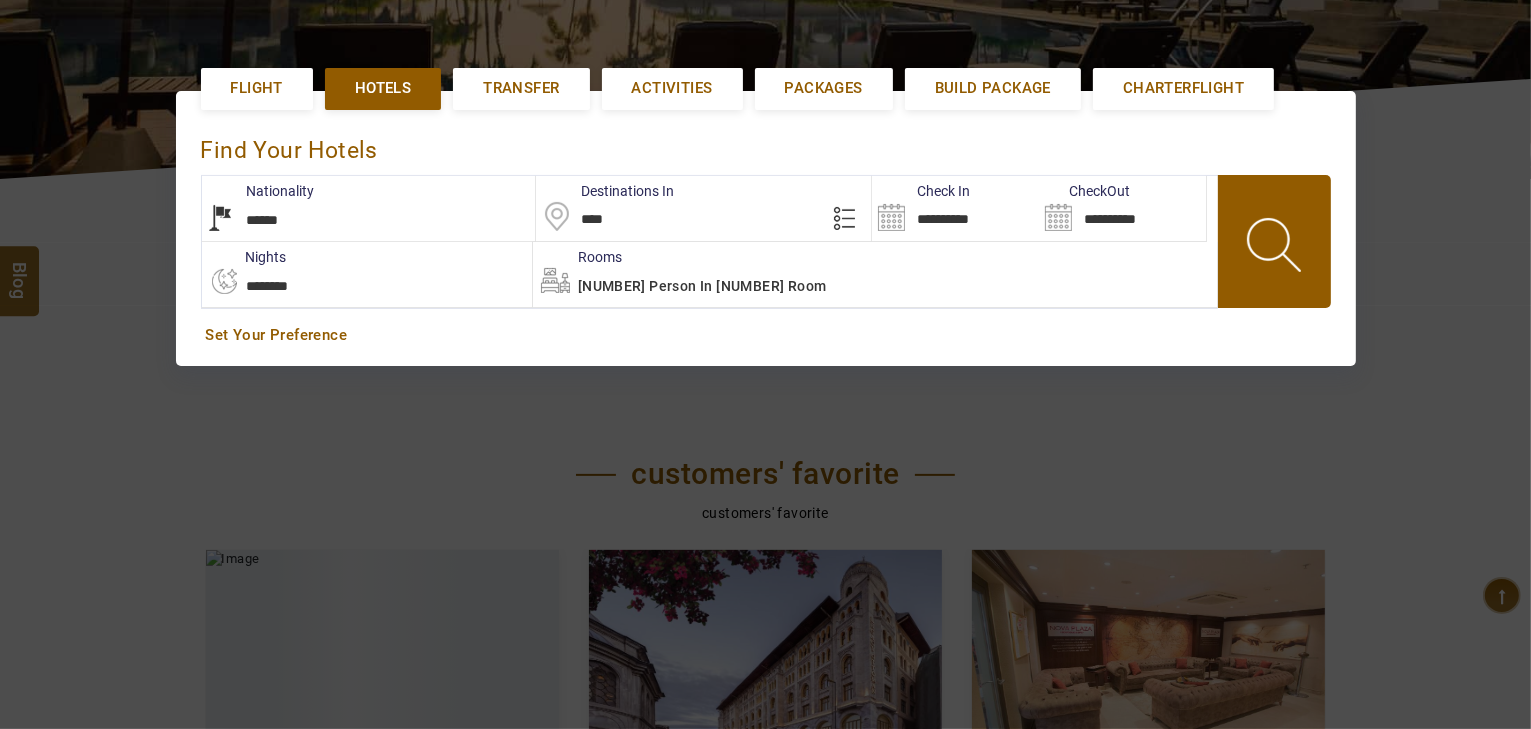 click on "2 Person in    1 Room" at bounding box center (875, 274) 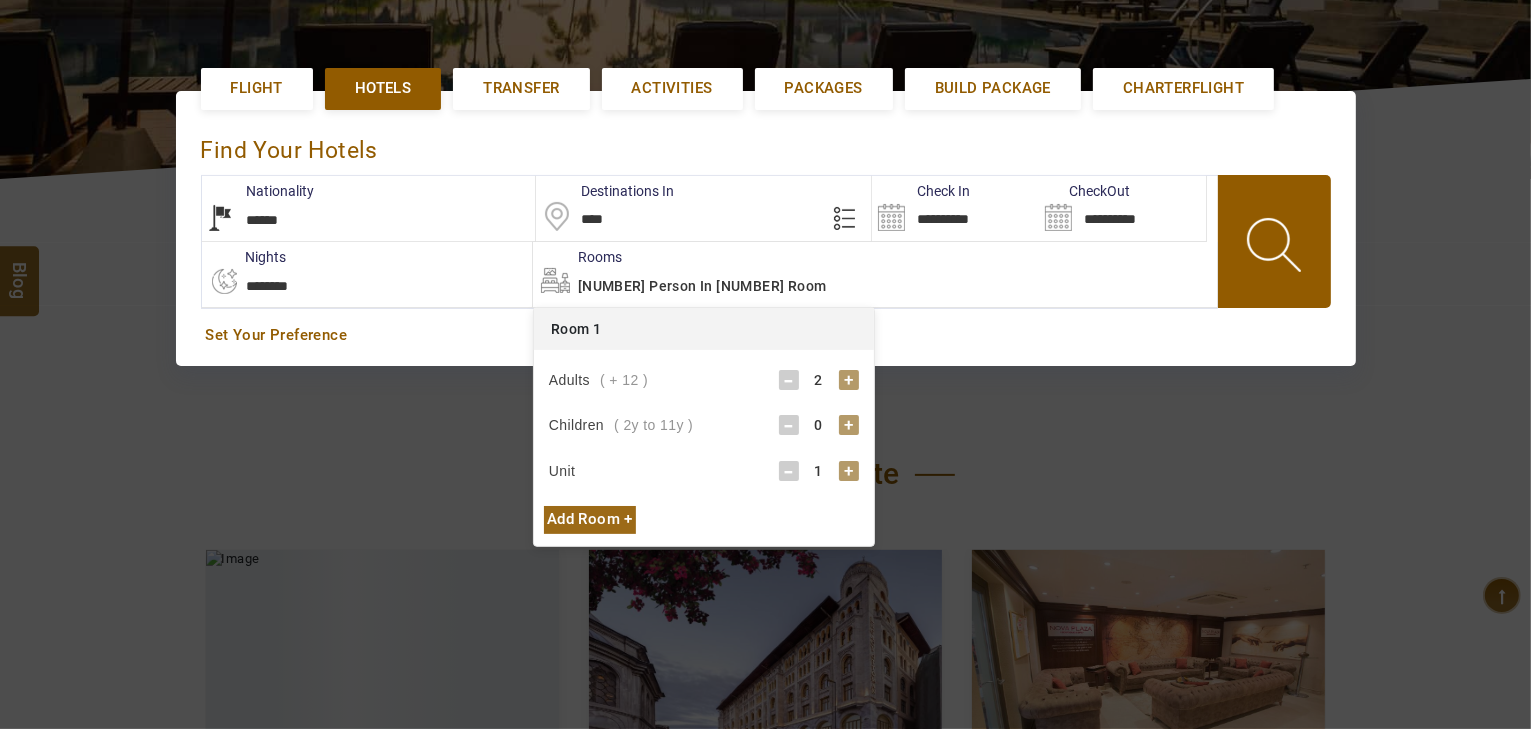 click on "**********" at bounding box center [367, 274] 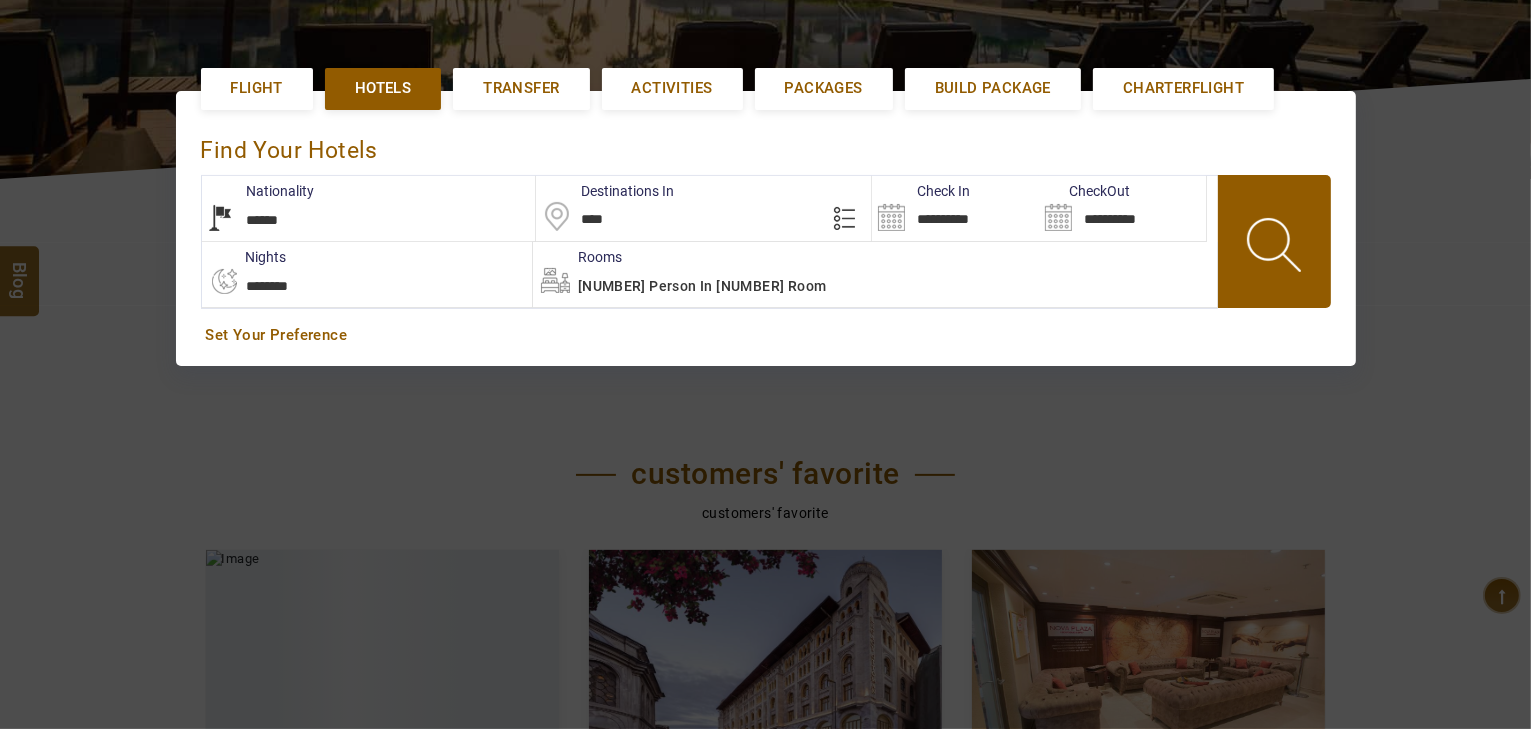 select on "*" 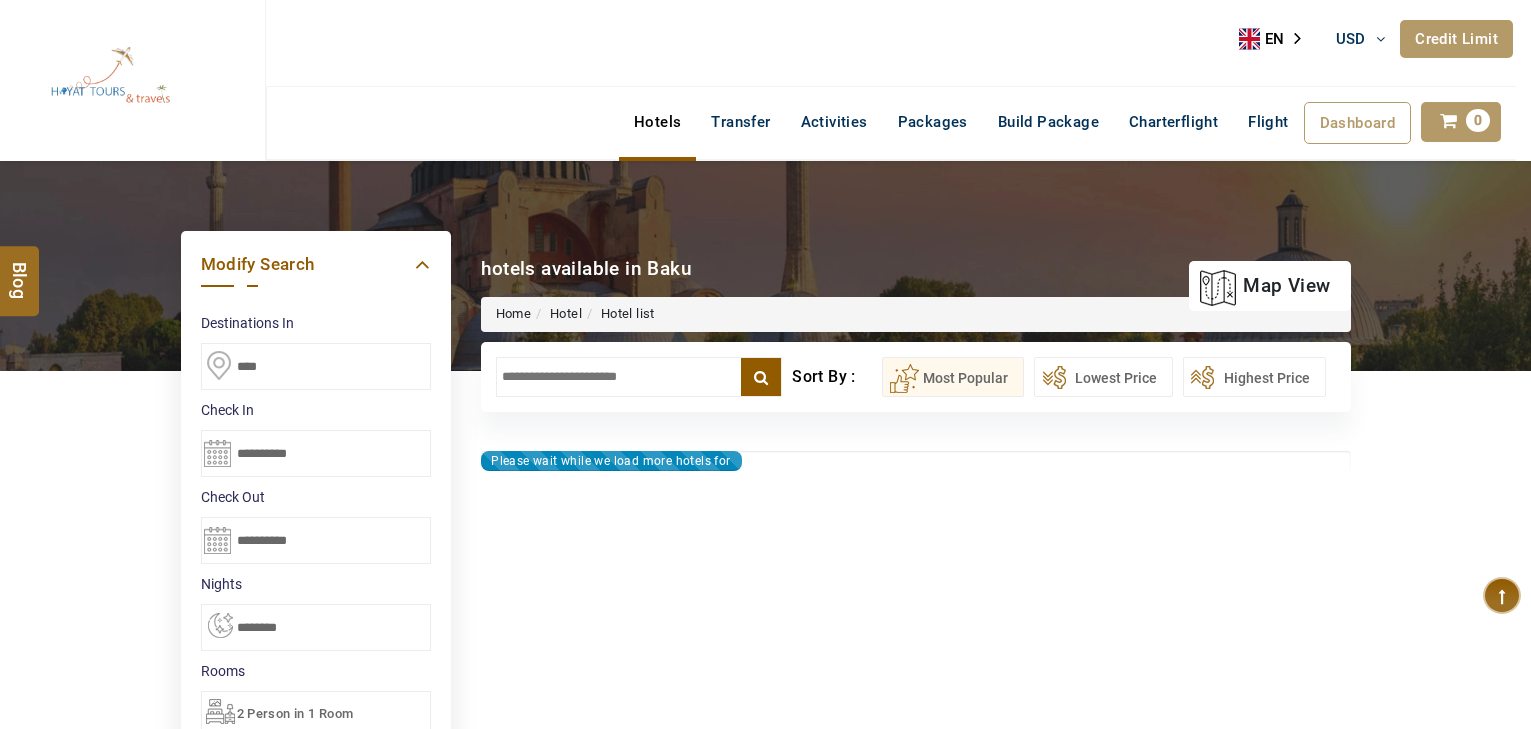 select on "*" 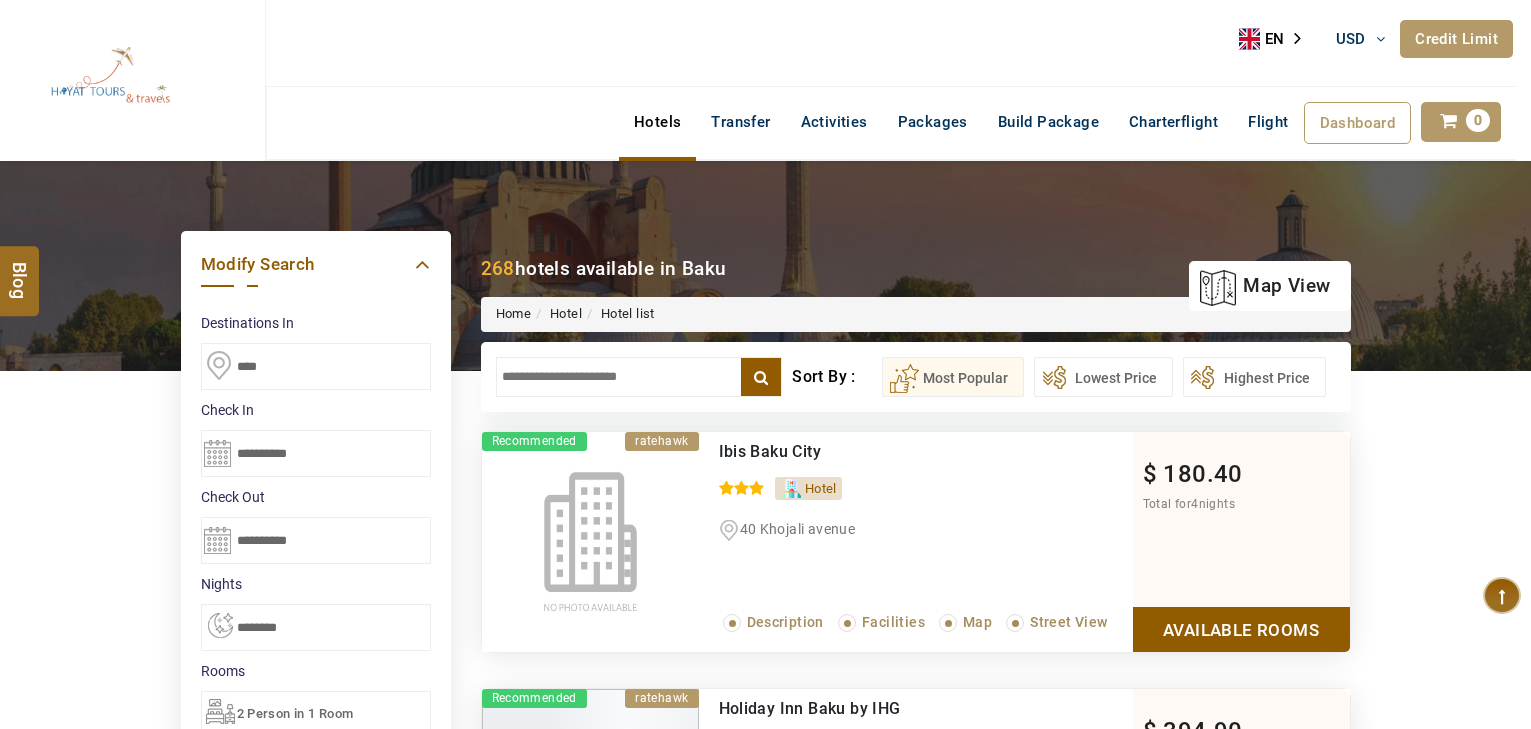scroll, scrollTop: 0, scrollLeft: 0, axis: both 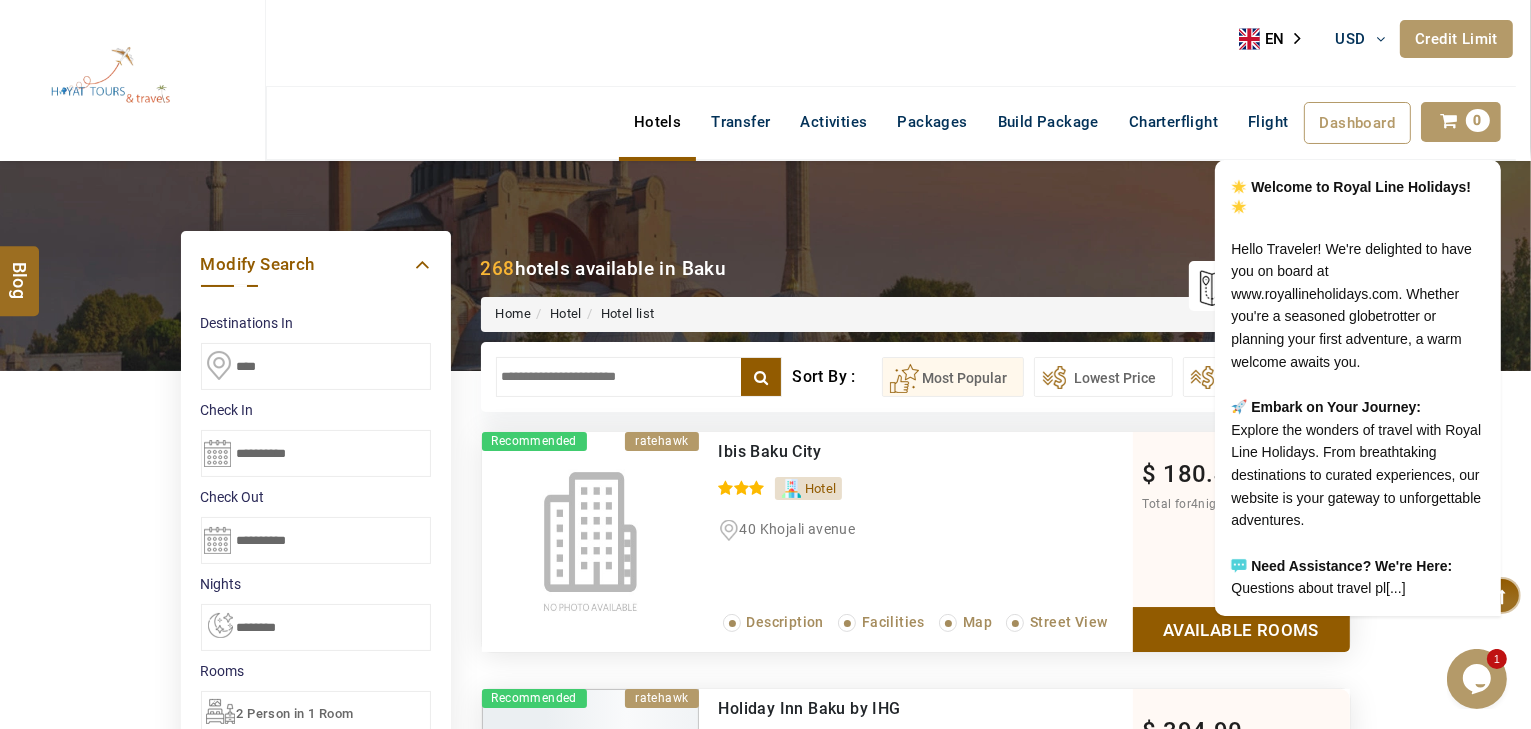 click at bounding box center [639, 377] 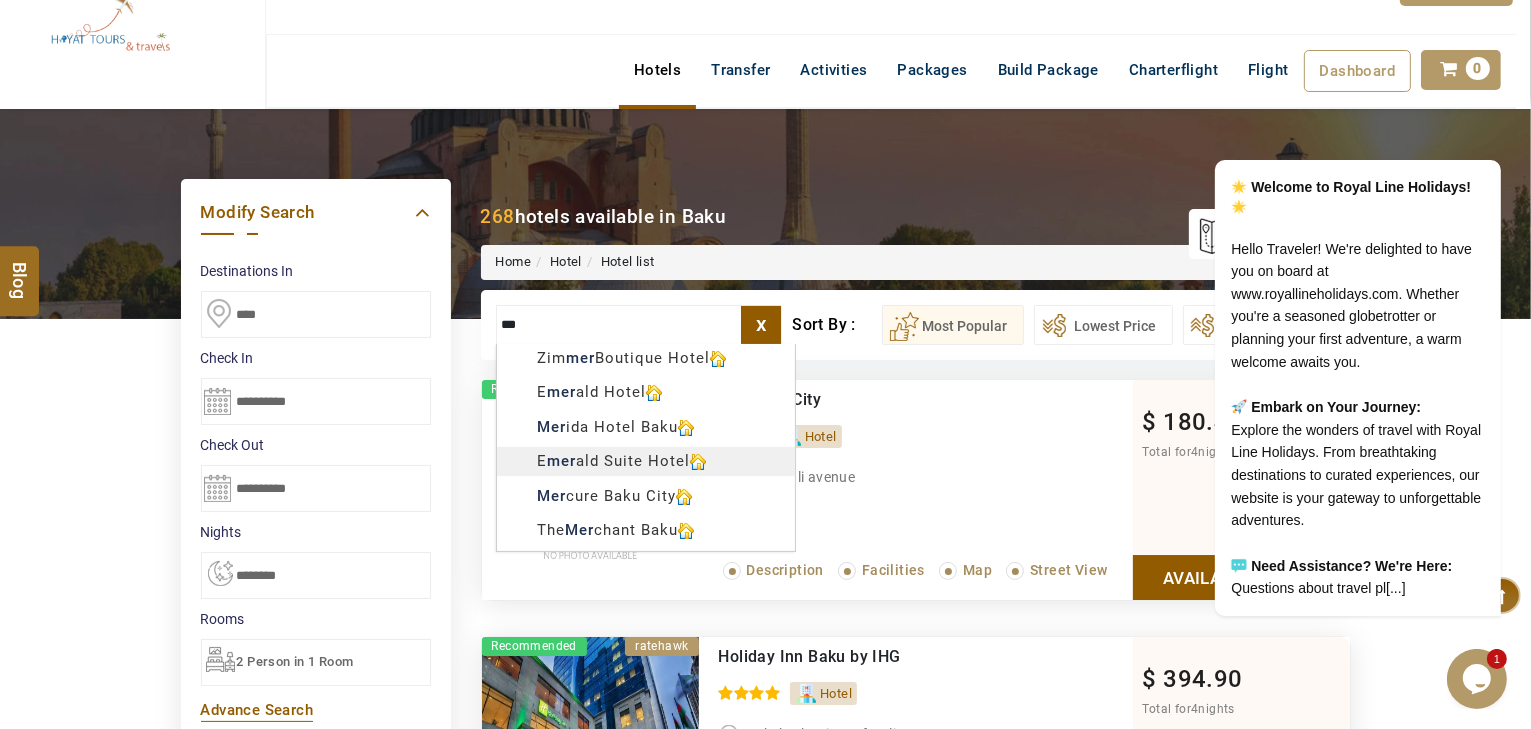 scroll, scrollTop: 80, scrollLeft: 0, axis: vertical 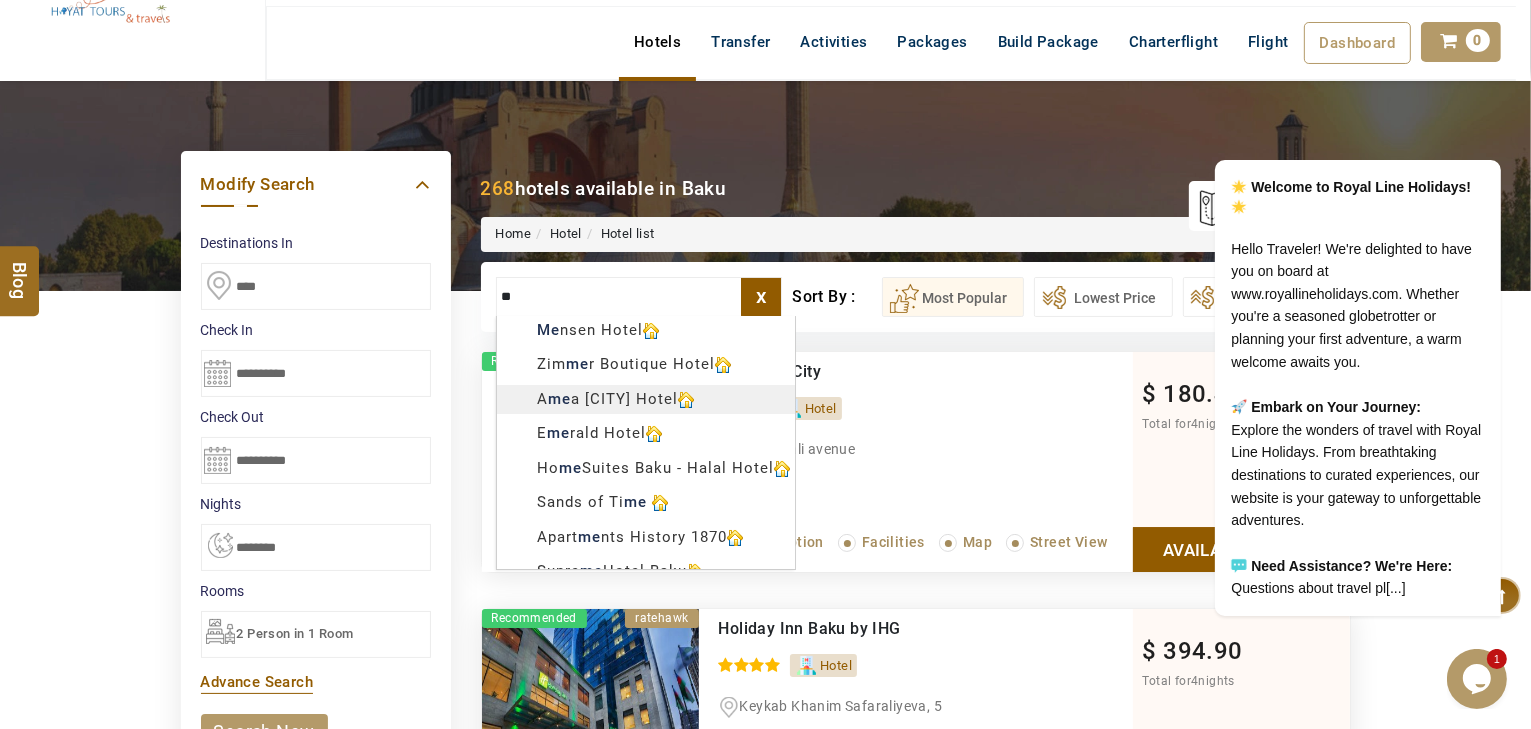type on "*" 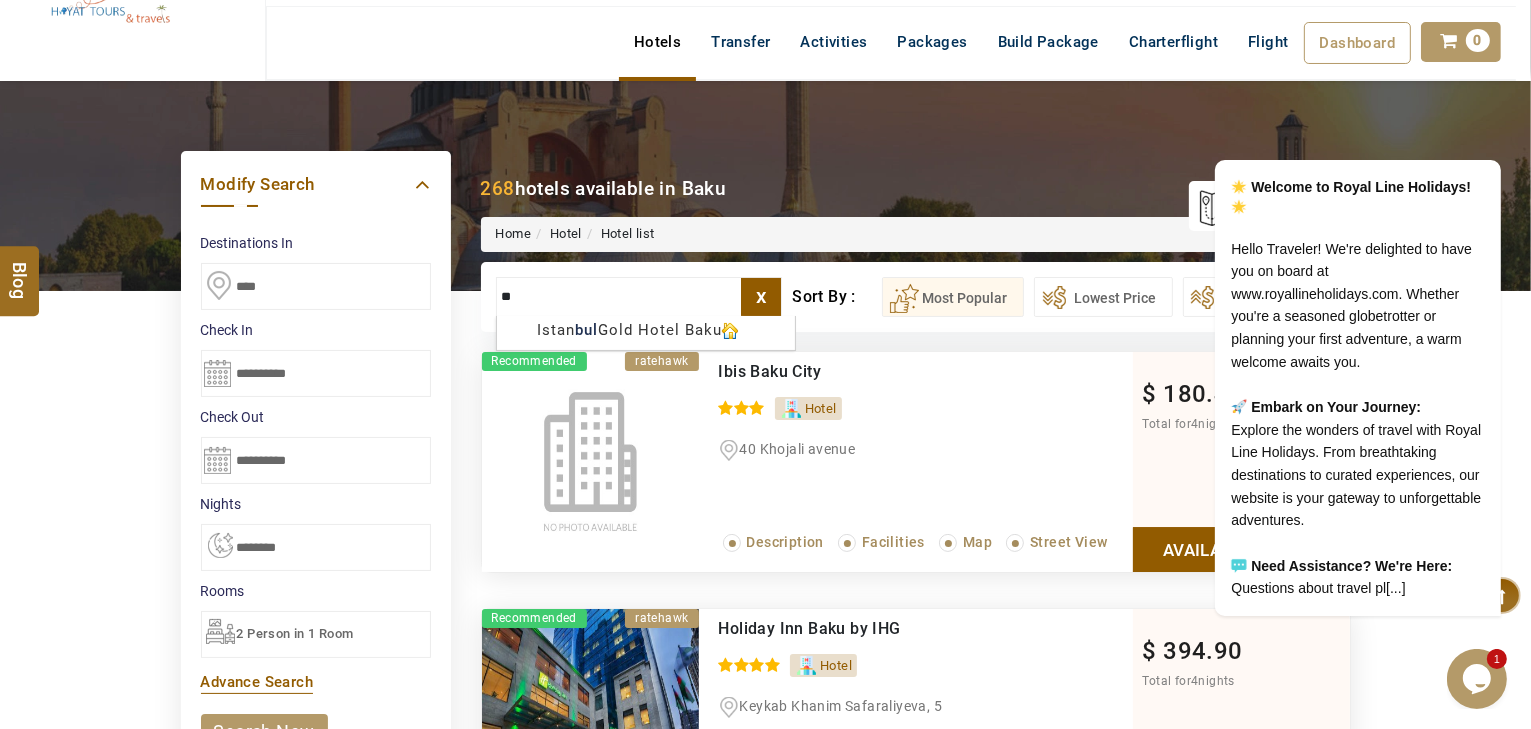 type on "*" 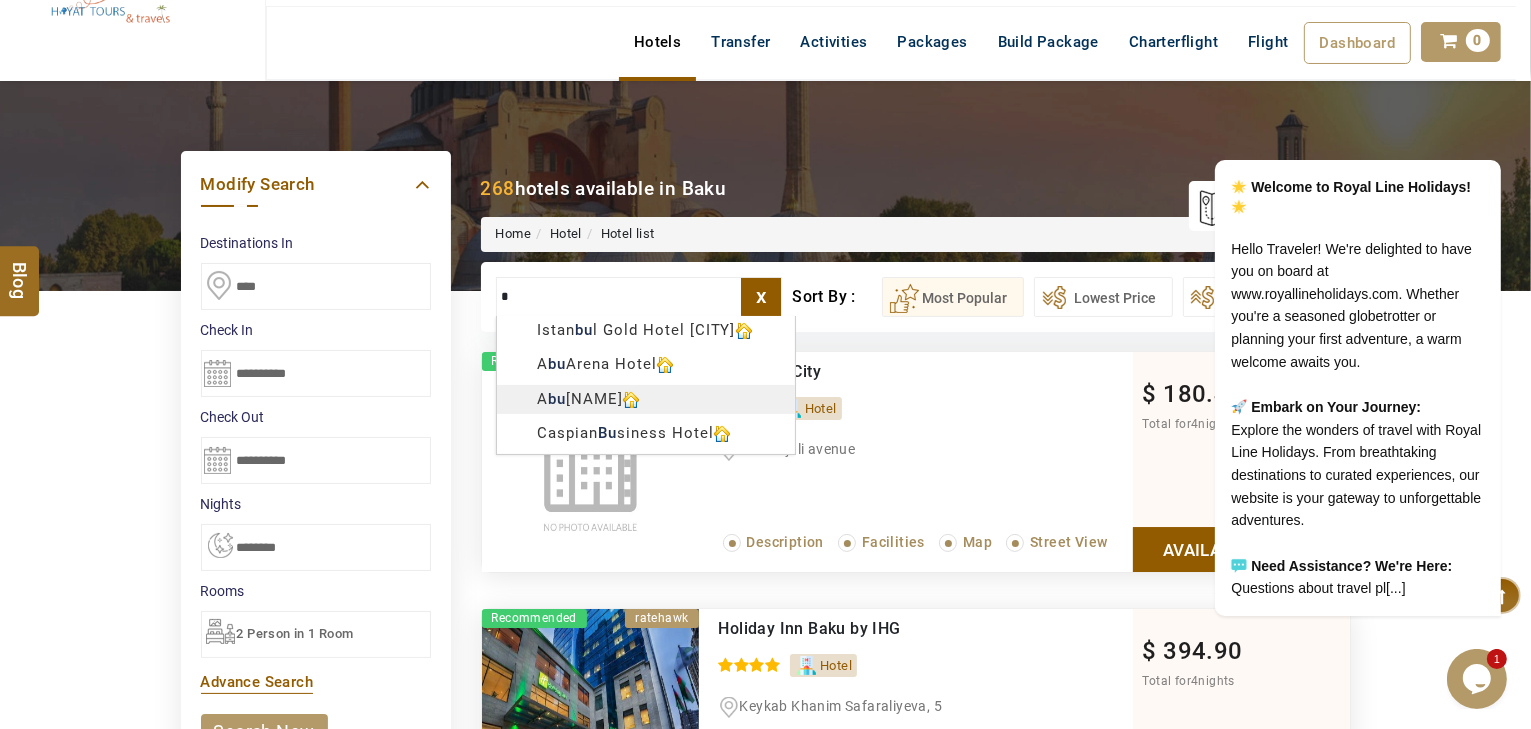 type 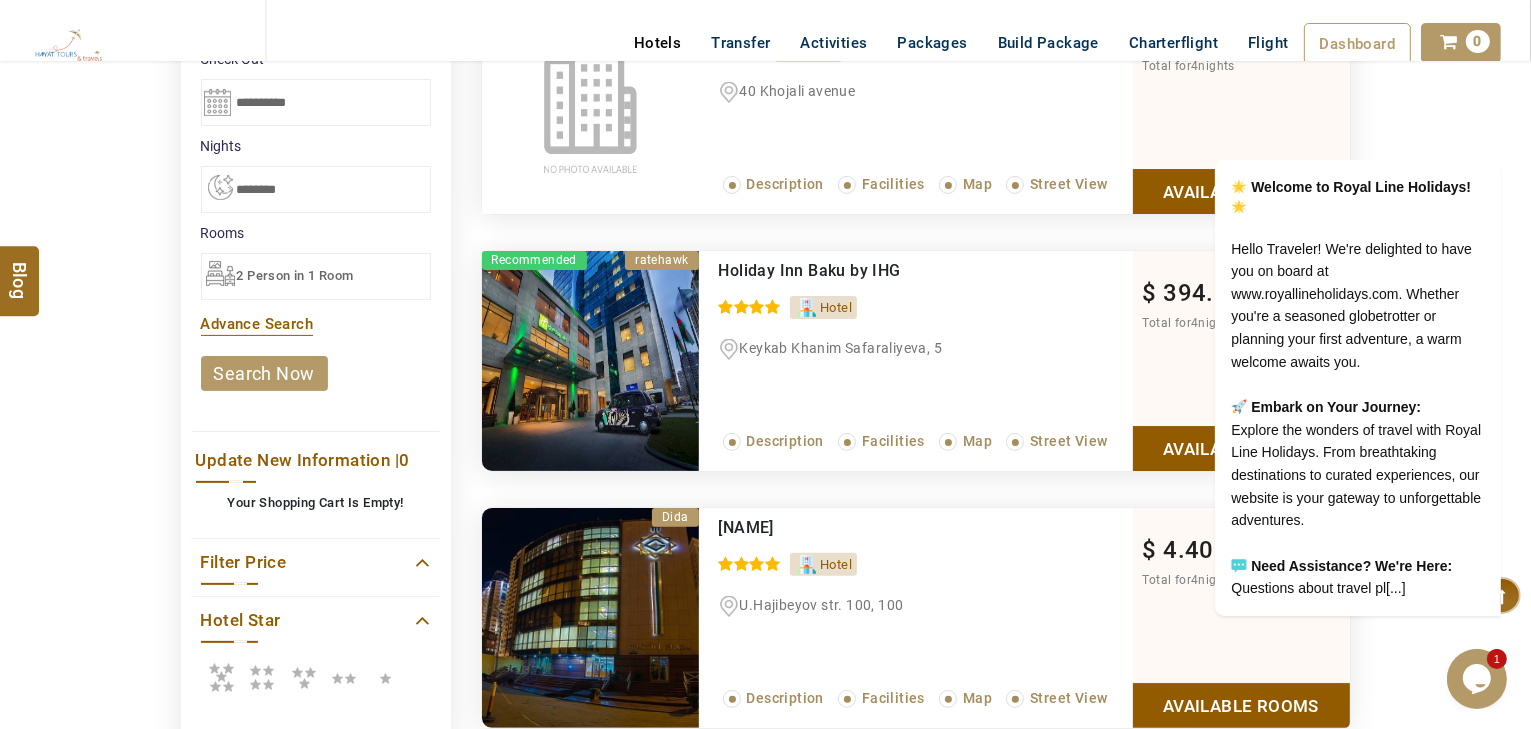 scroll, scrollTop: 480, scrollLeft: 0, axis: vertical 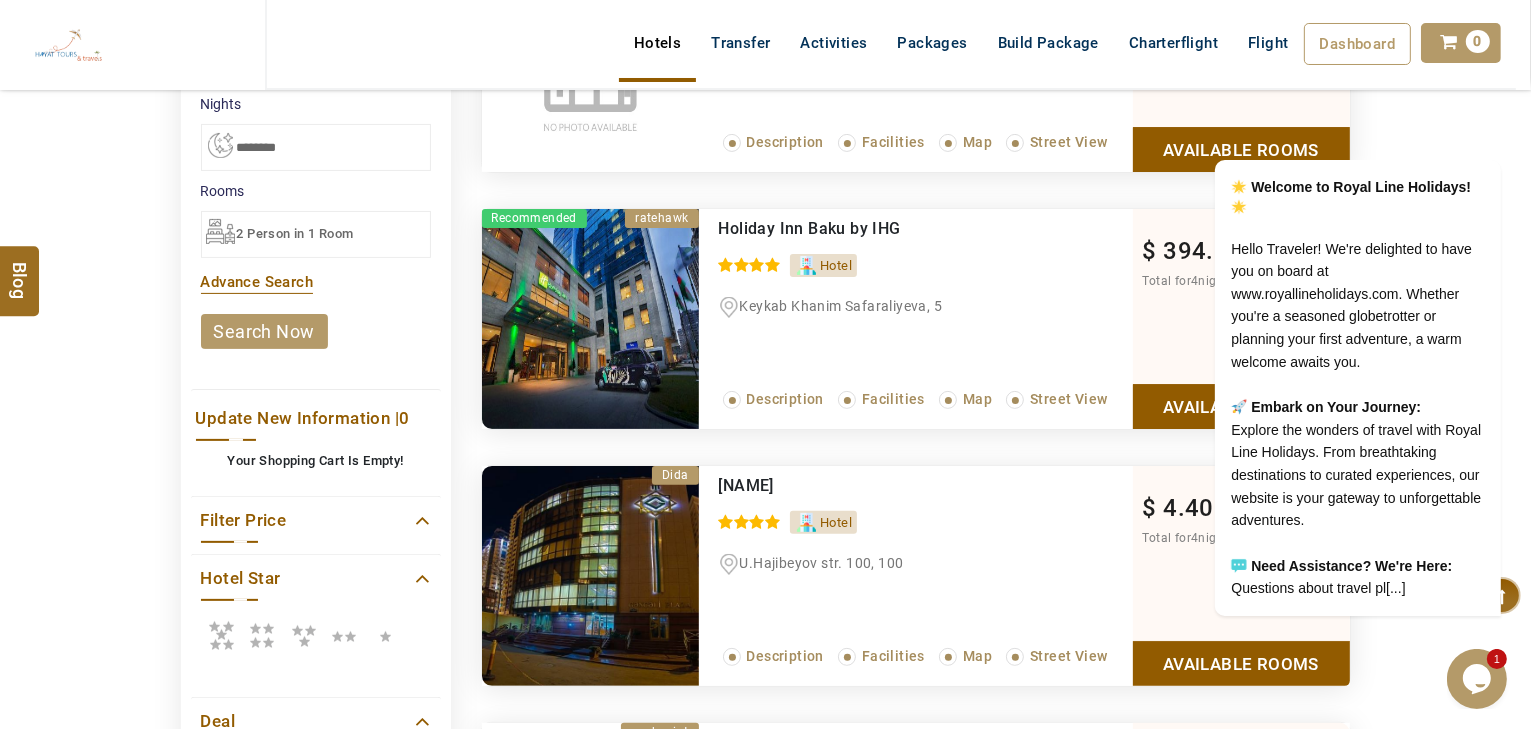 click at bounding box center [221, 635] 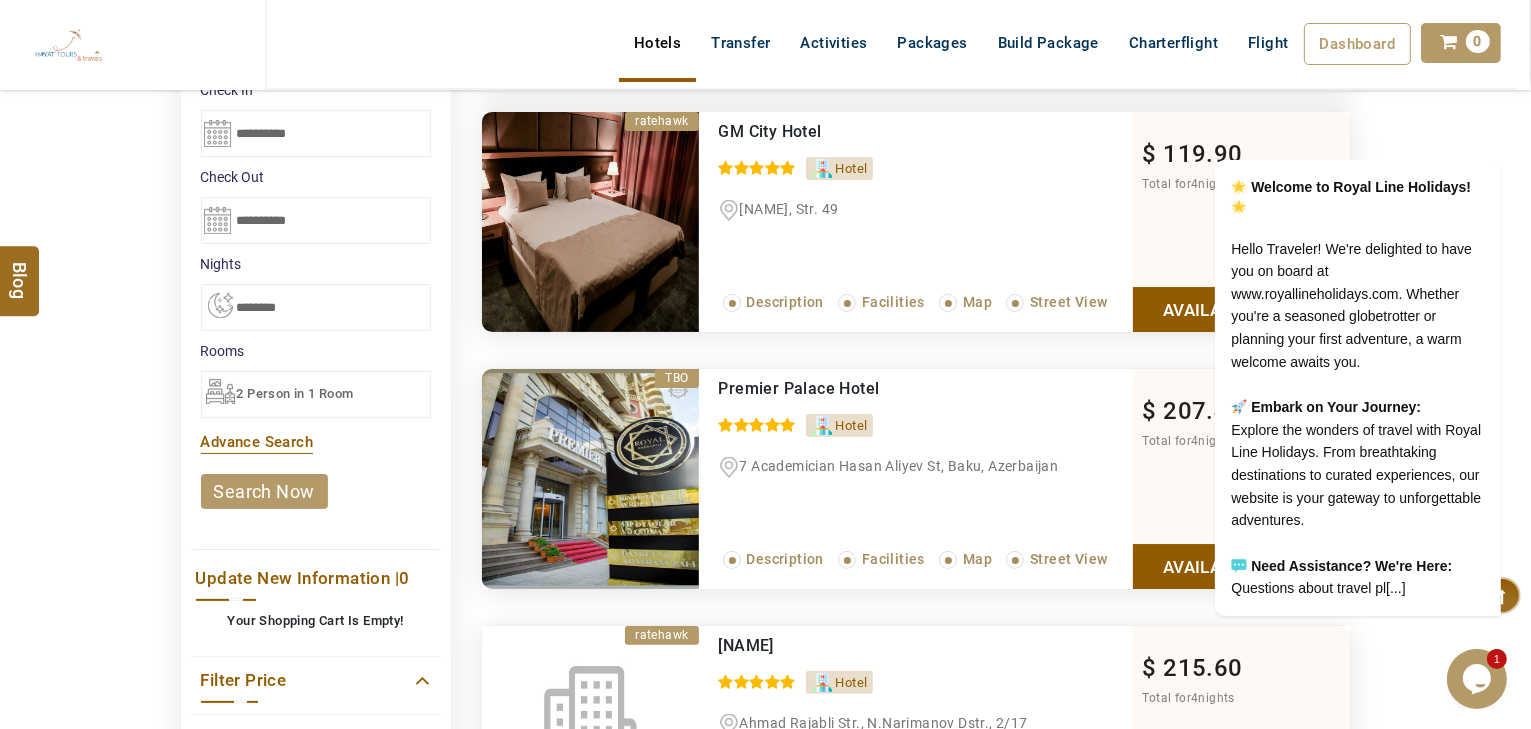 scroll, scrollTop: 320, scrollLeft: 0, axis: vertical 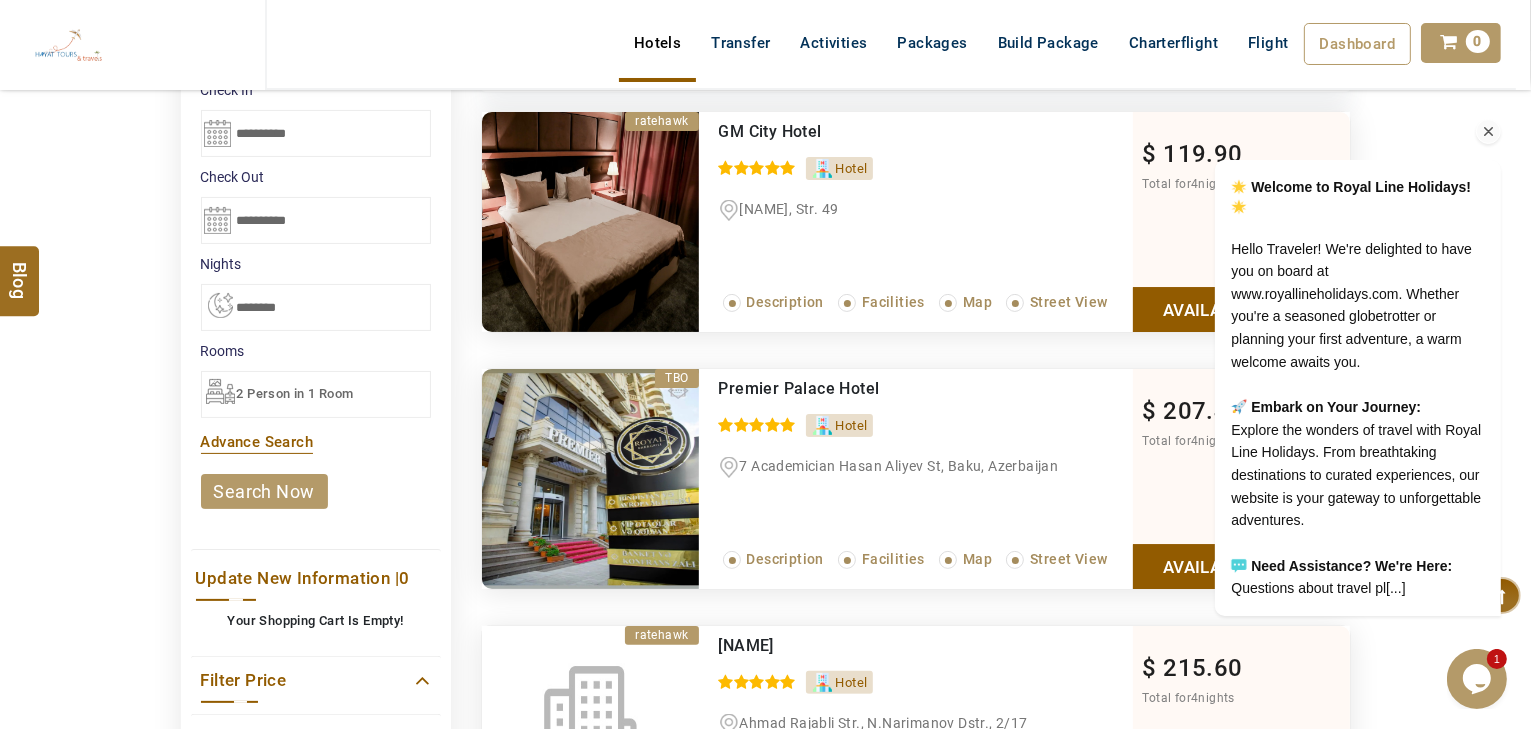 click at bounding box center (1488, 132) 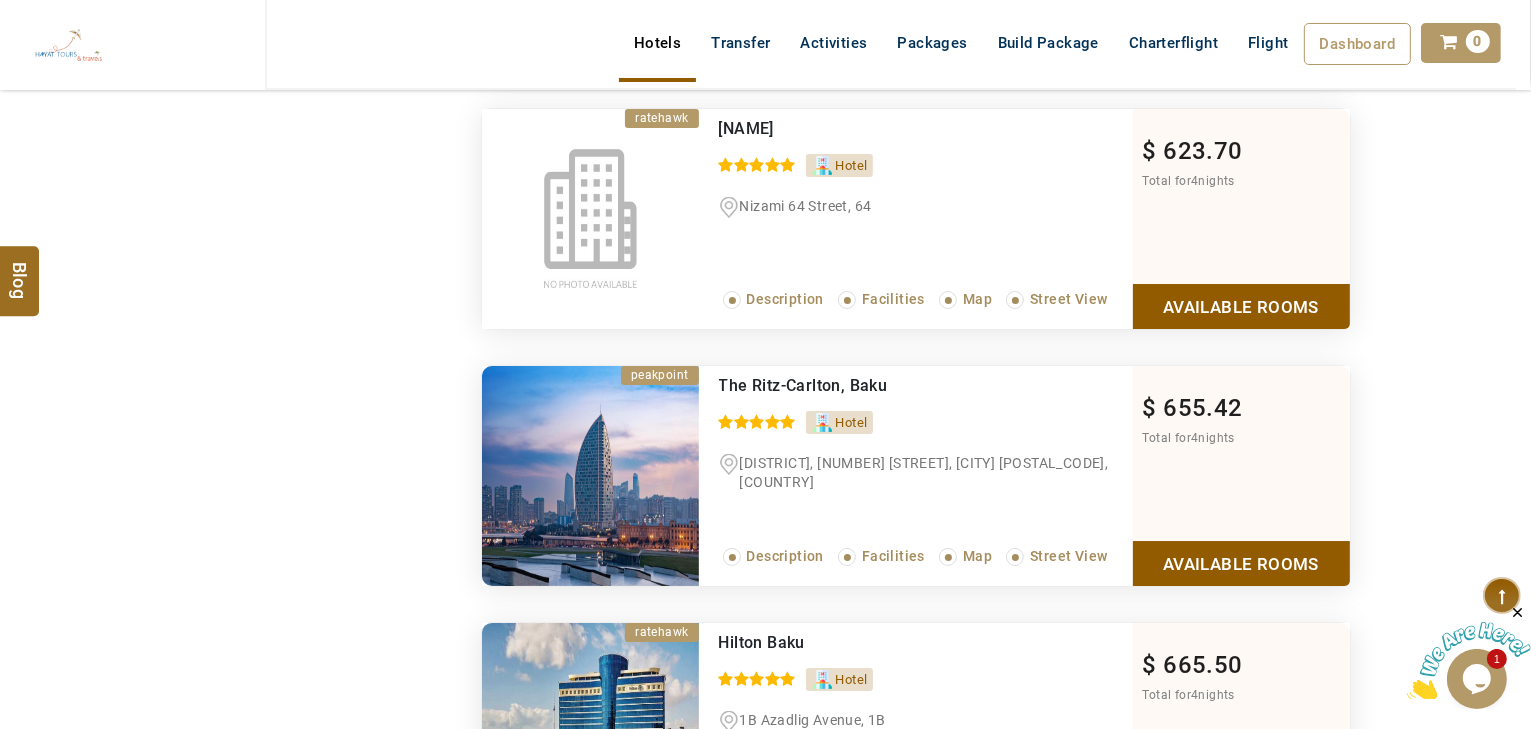 scroll, scrollTop: 7520, scrollLeft: 0, axis: vertical 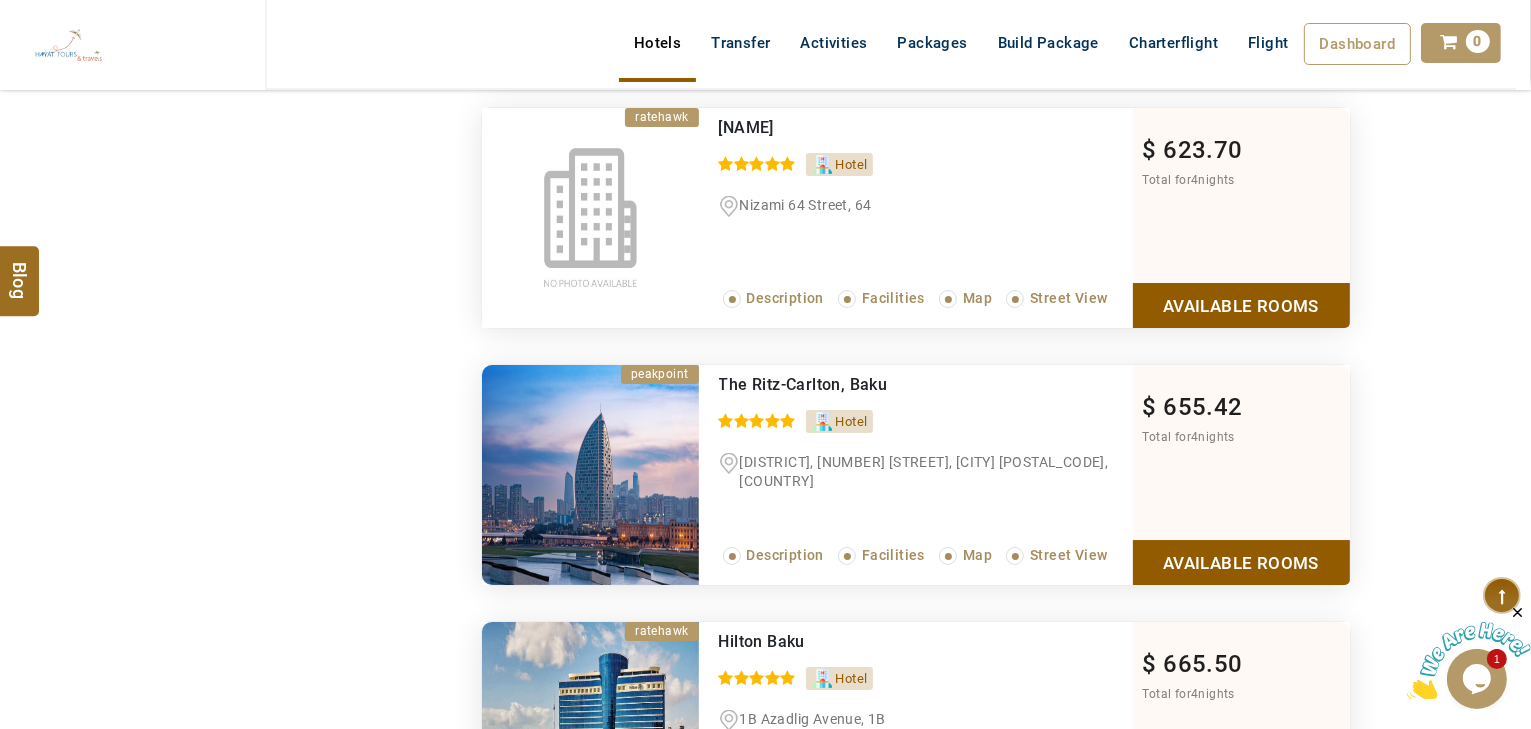 click on "Available Rooms" at bounding box center [1241, 562] 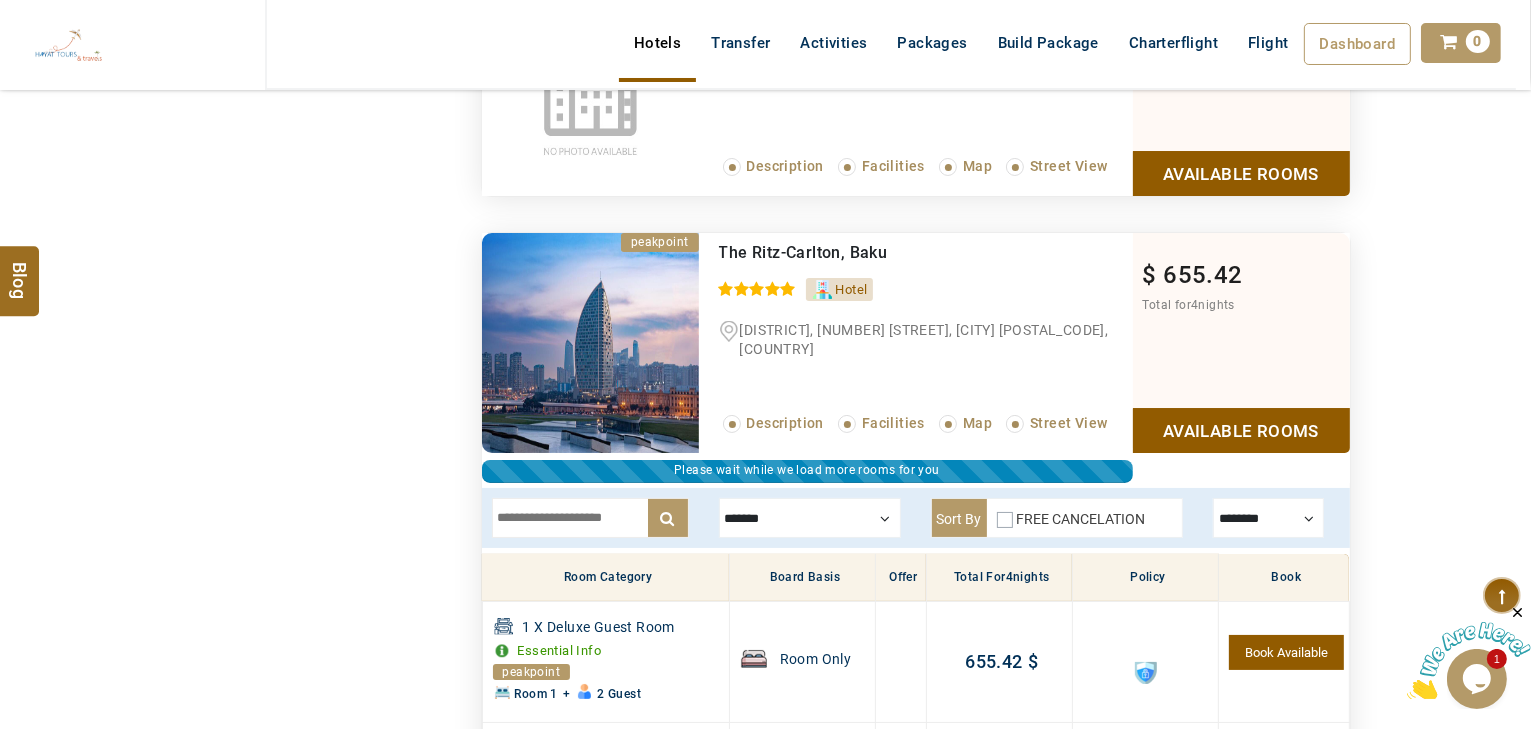 scroll, scrollTop: 7662, scrollLeft: 0, axis: vertical 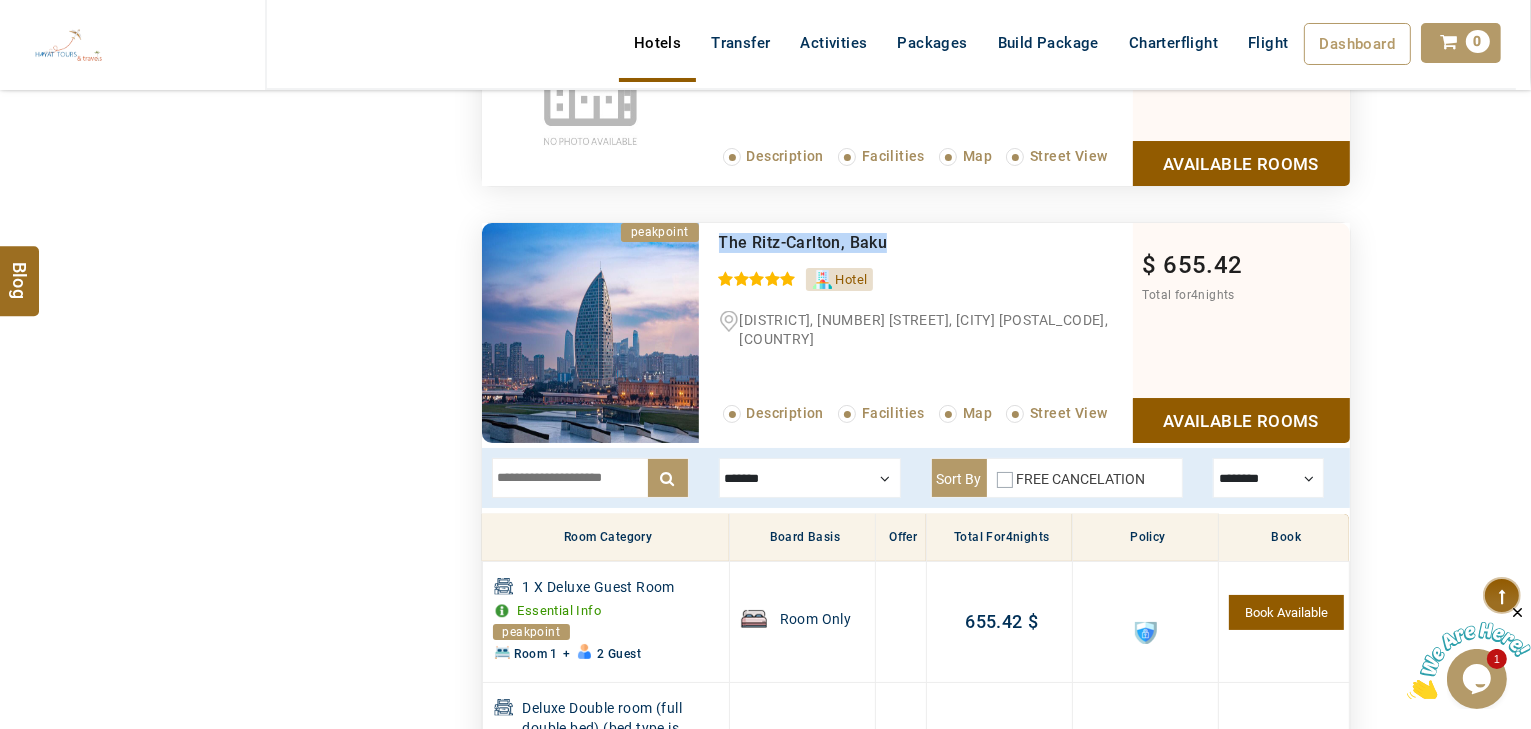drag, startPoint x: 856, startPoint y: 224, endPoint x: 732, endPoint y: 228, distance: 124.0645 